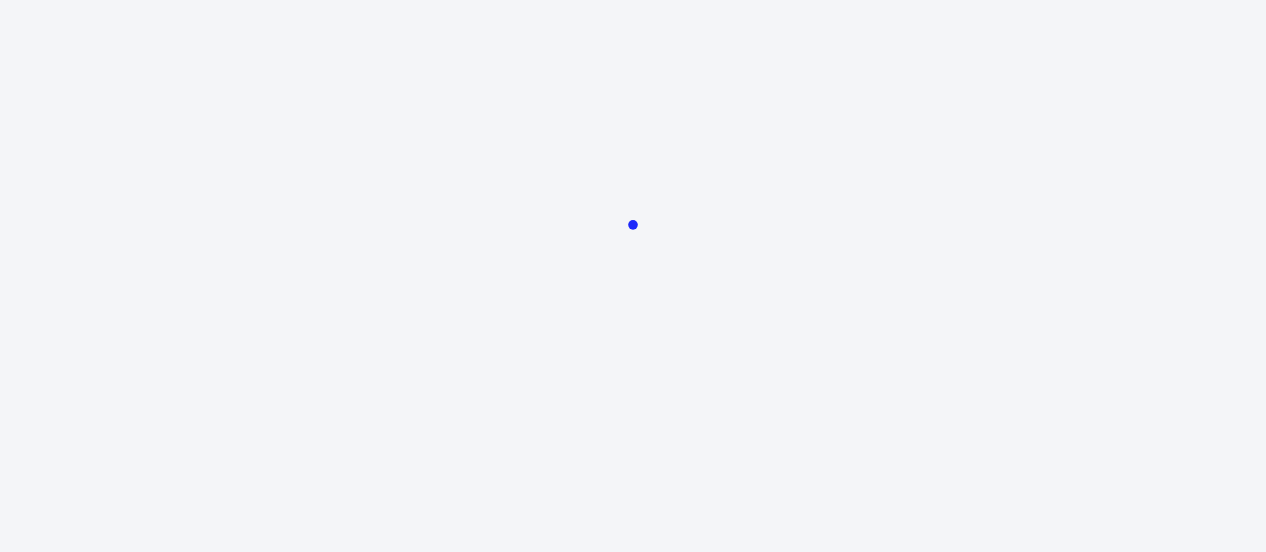 scroll, scrollTop: 0, scrollLeft: 0, axis: both 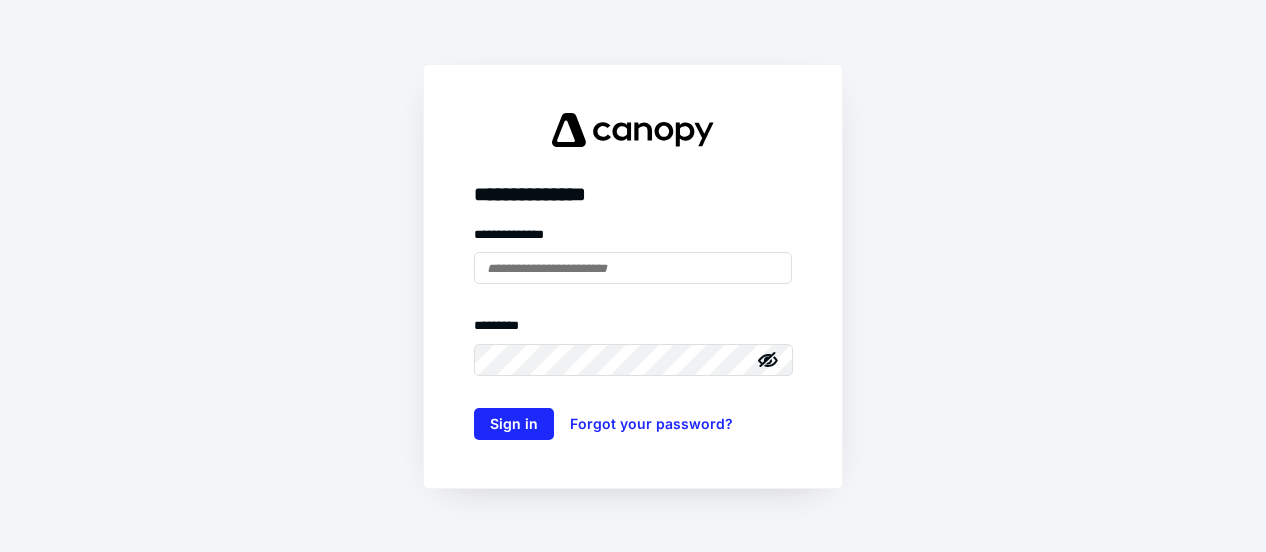 click at bounding box center [0, 0] 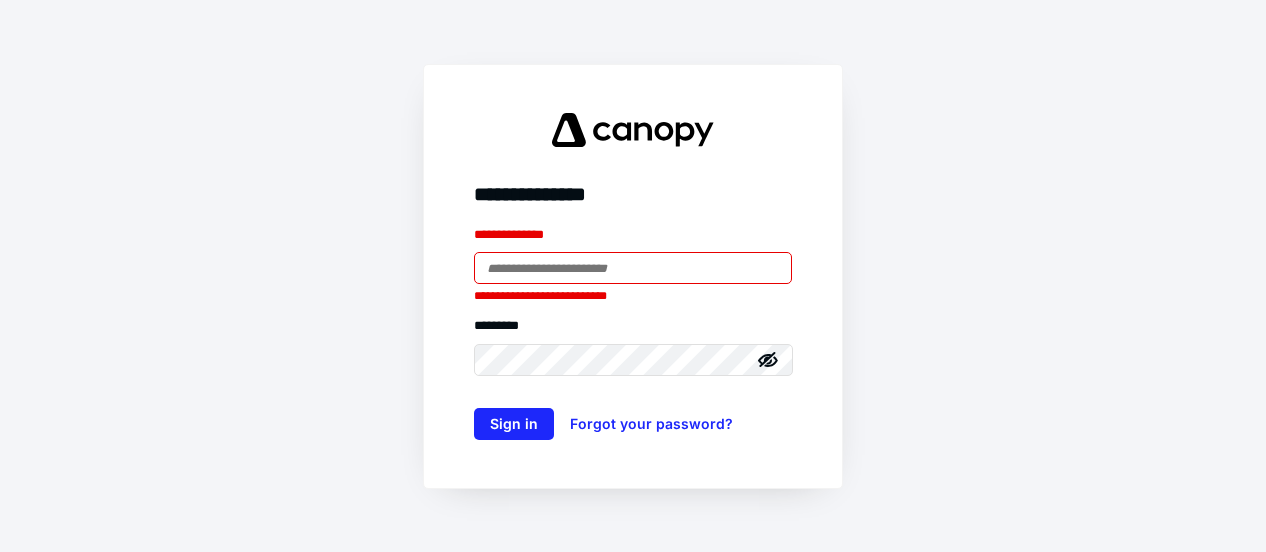 type on "**********" 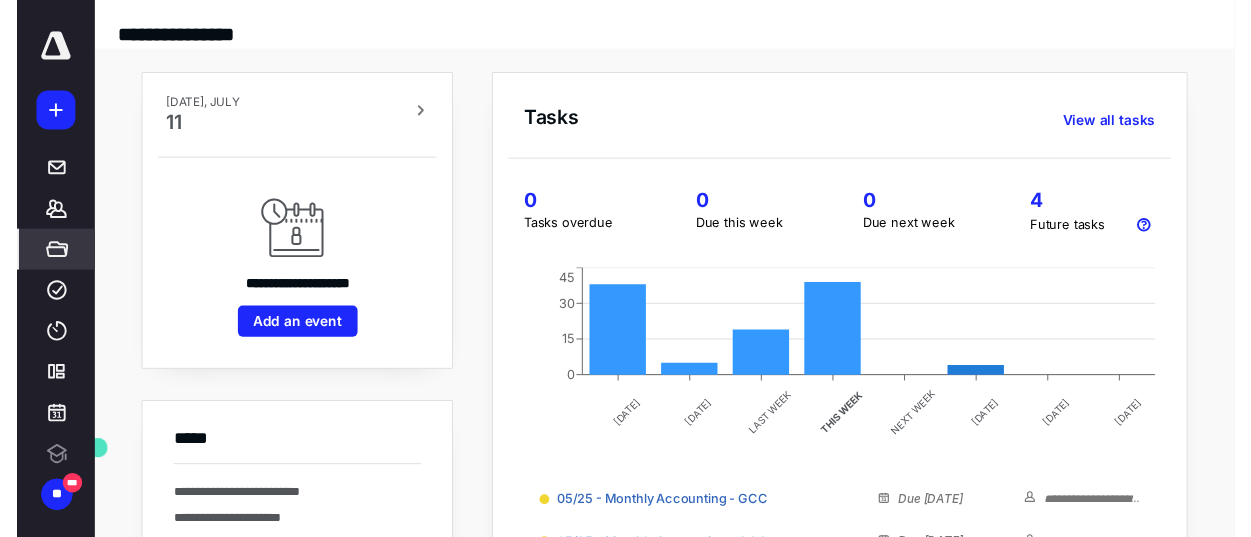 scroll, scrollTop: 0, scrollLeft: 0, axis: both 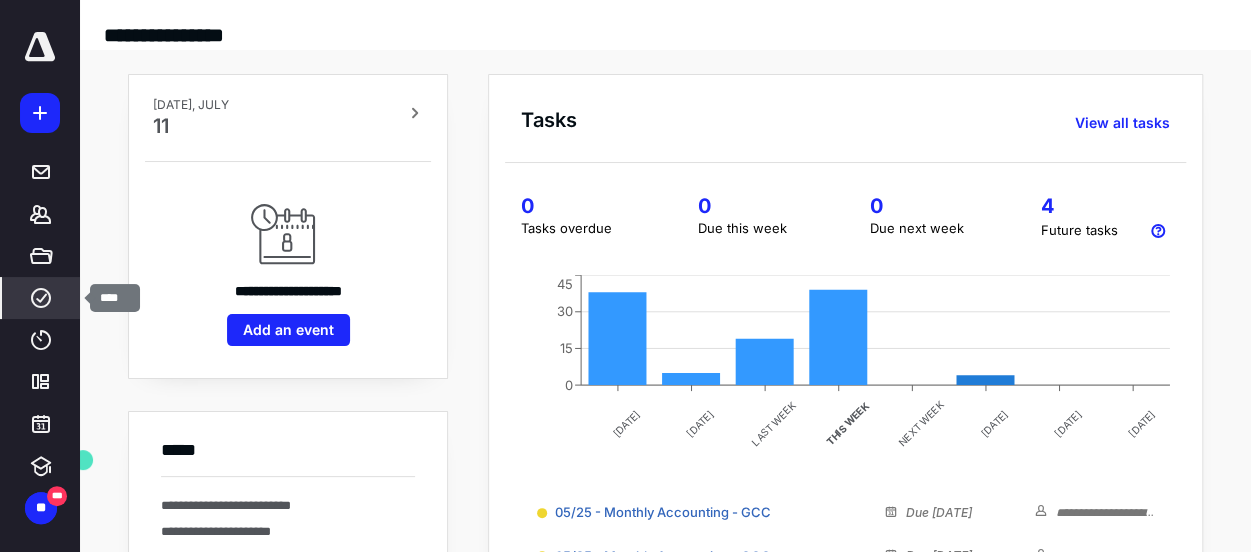 click 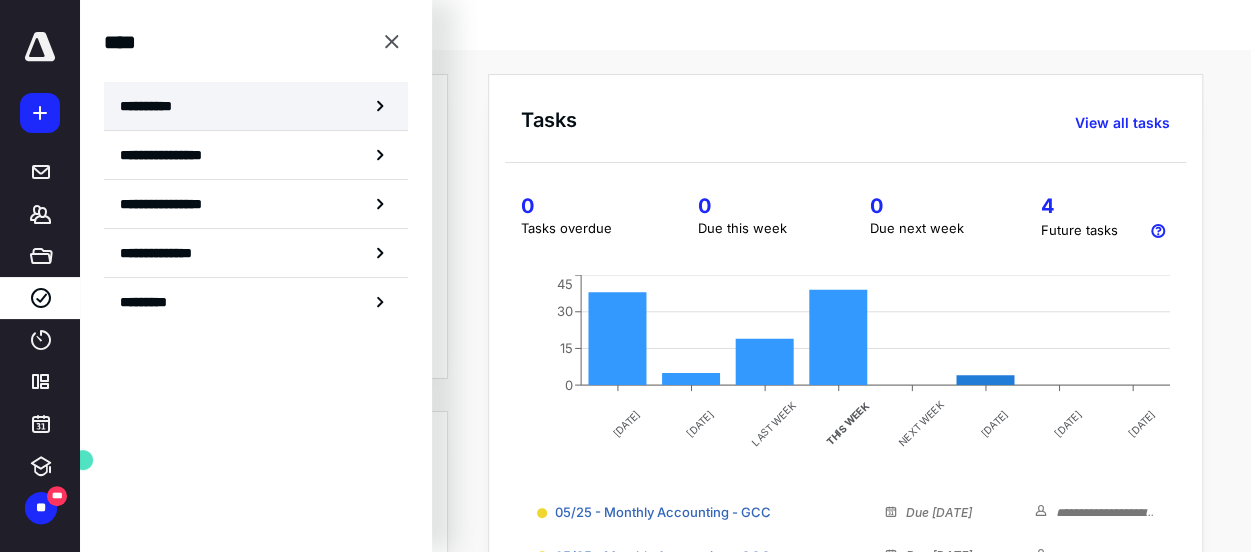 click on "**********" at bounding box center (153, 106) 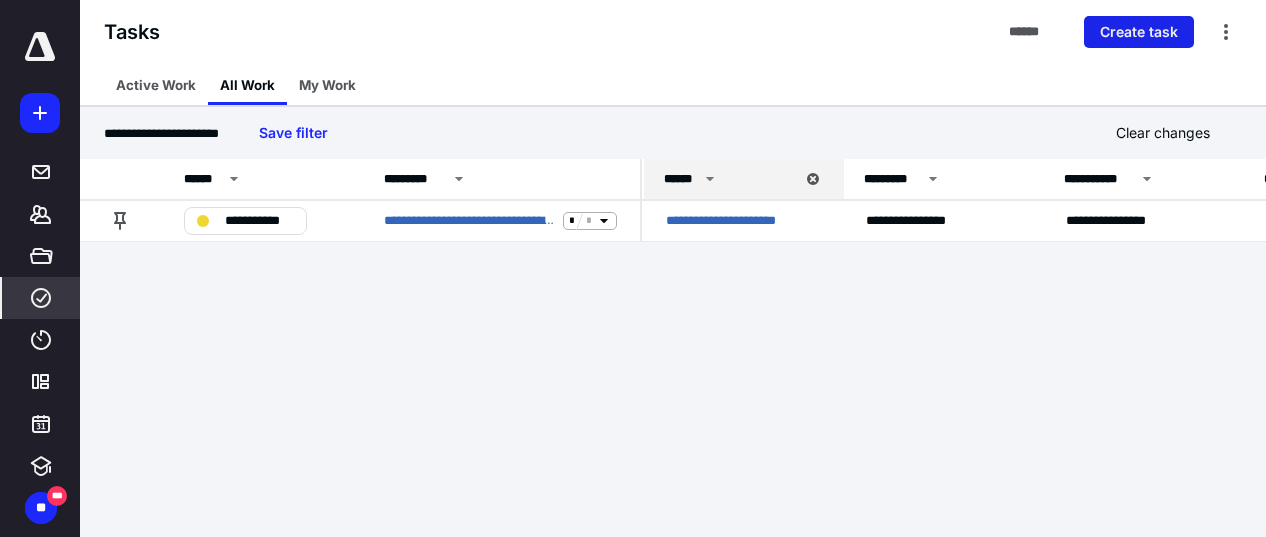 click on "Create task" at bounding box center [1139, 32] 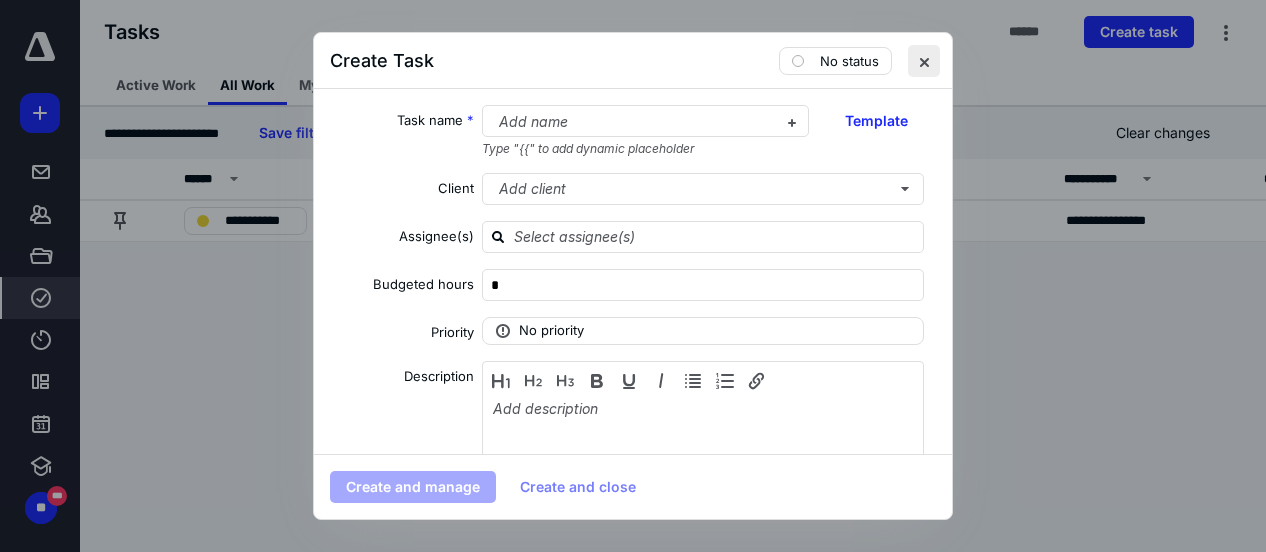 click at bounding box center (924, 61) 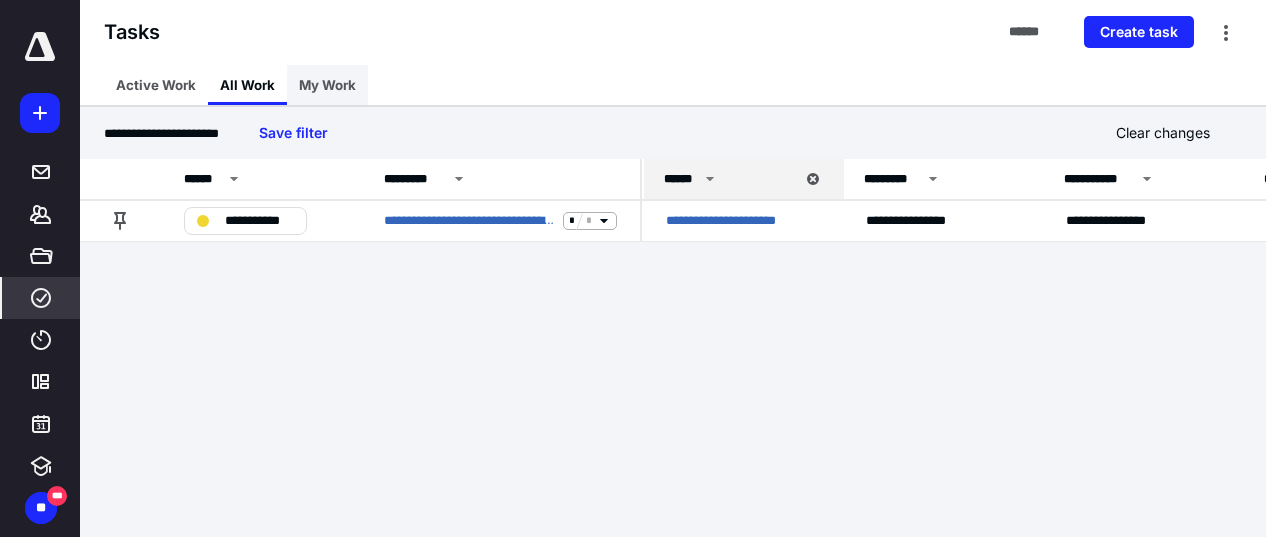 click on "My Work" at bounding box center (327, 85) 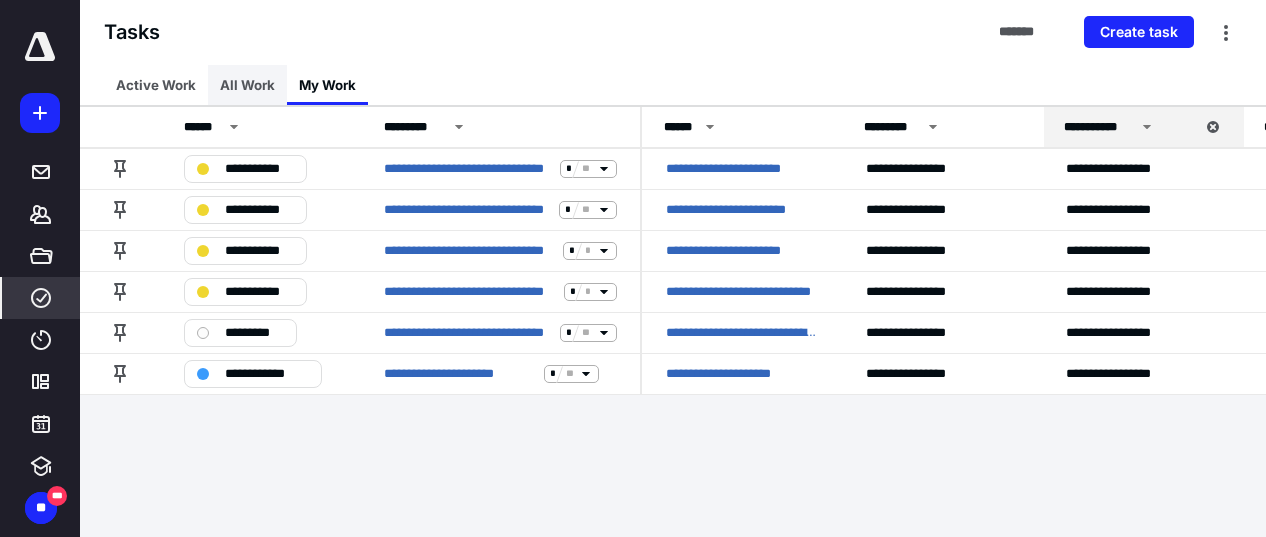 click on "All Work" at bounding box center [247, 85] 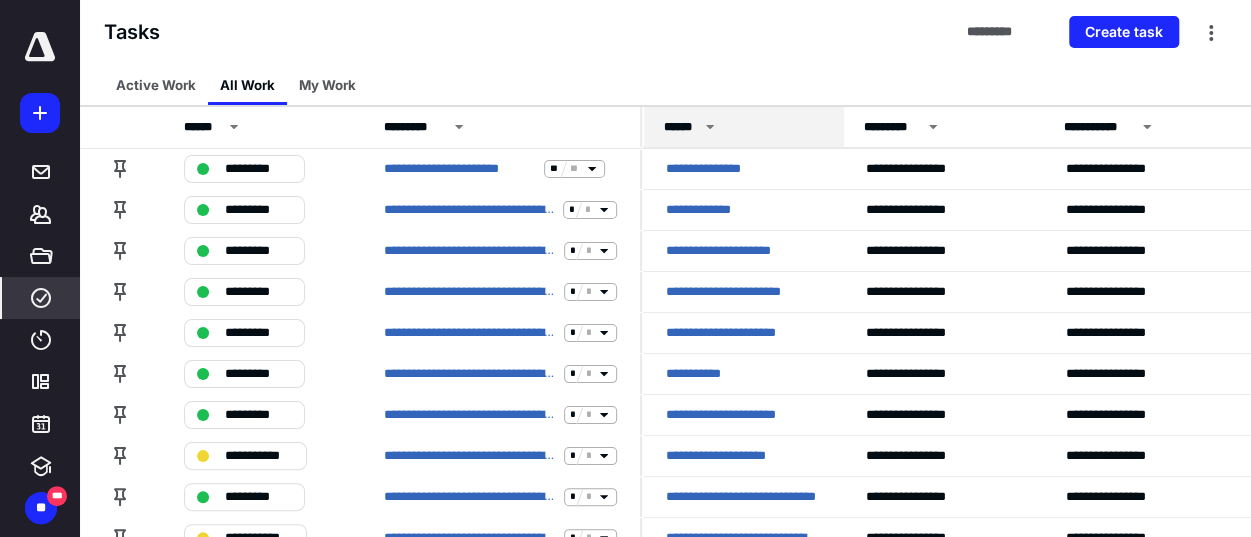 click on "******" at bounding box center (681, 127) 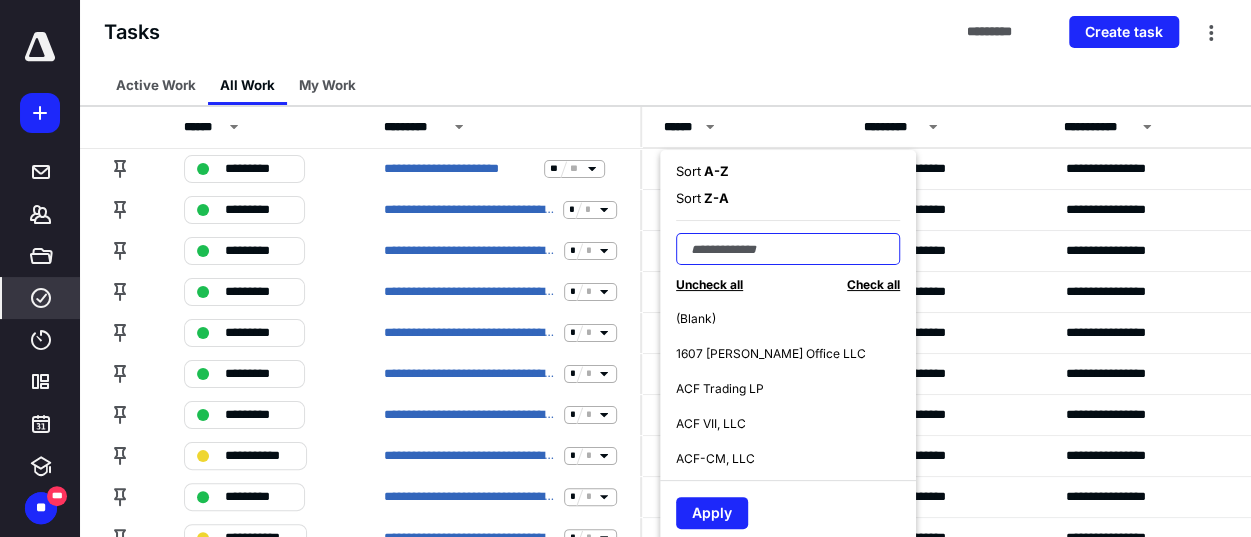 click at bounding box center [788, 249] 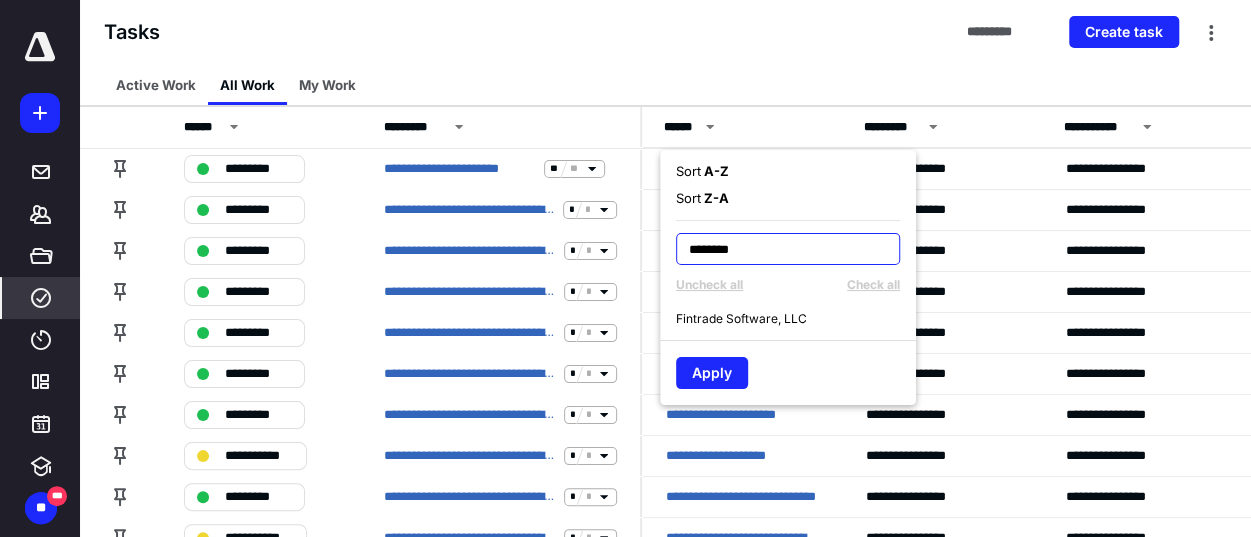 type on "********" 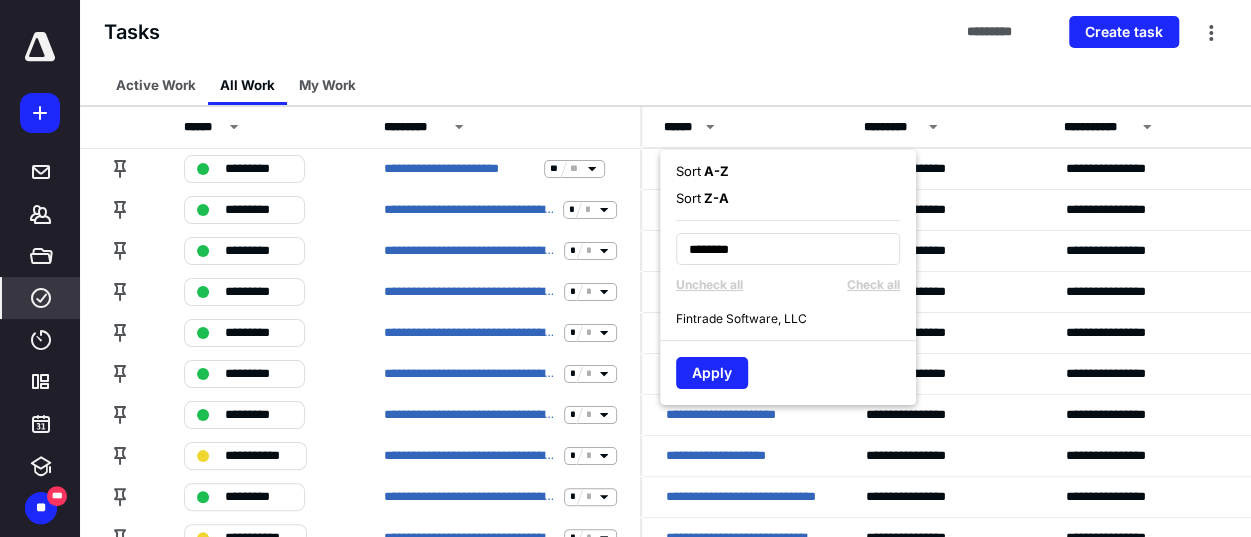 click on "Fintrade Software, LLC" at bounding box center [741, 319] 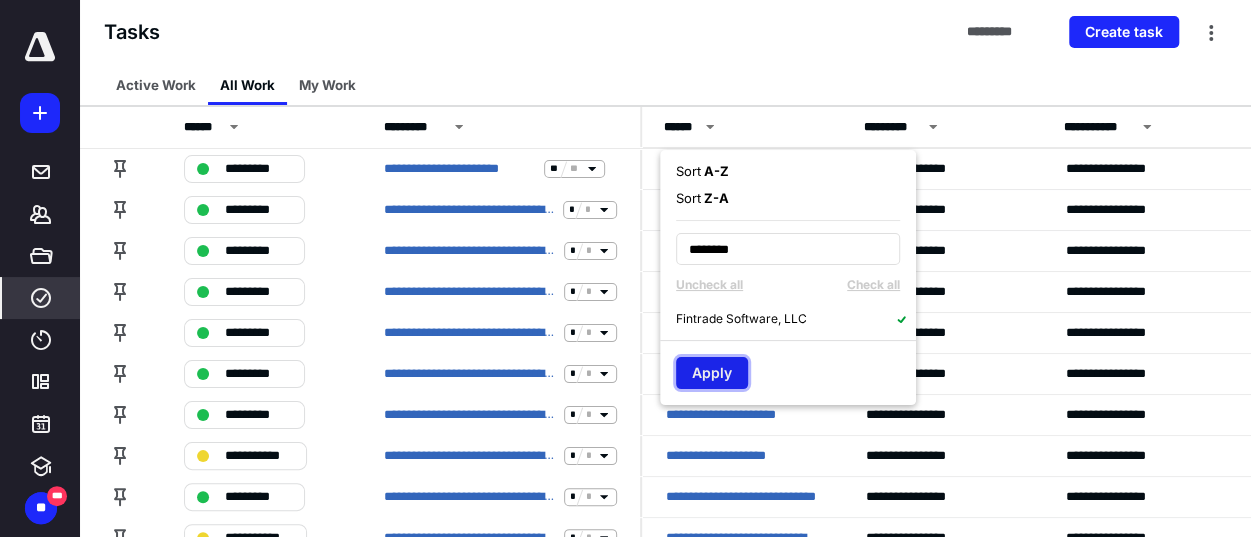 click on "Apply" at bounding box center (712, 373) 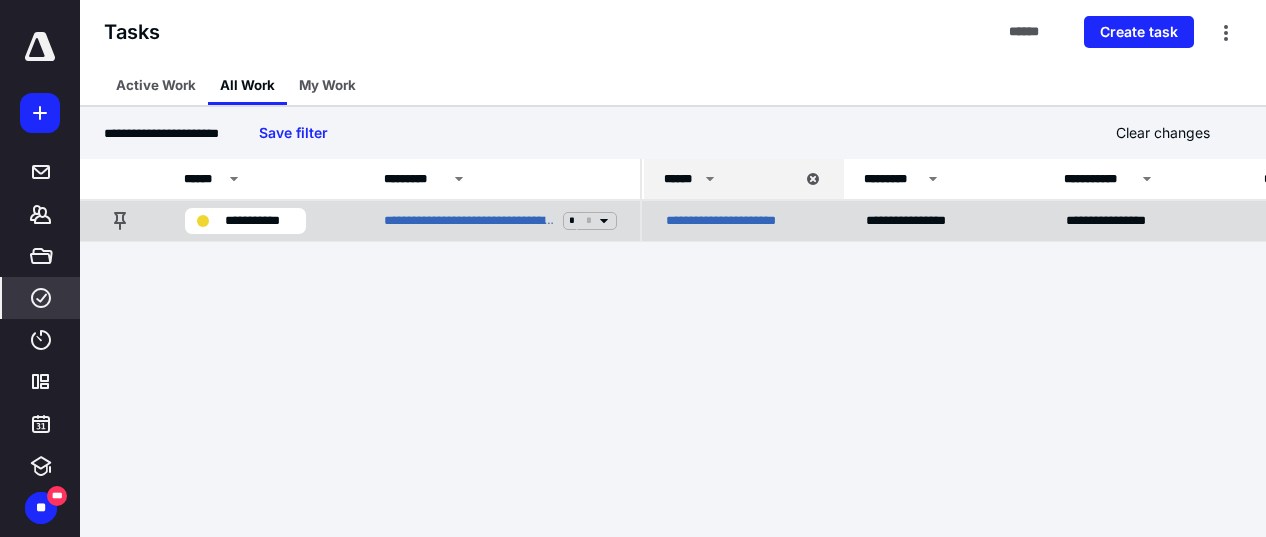 click on "**********" at bounding box center [736, 221] 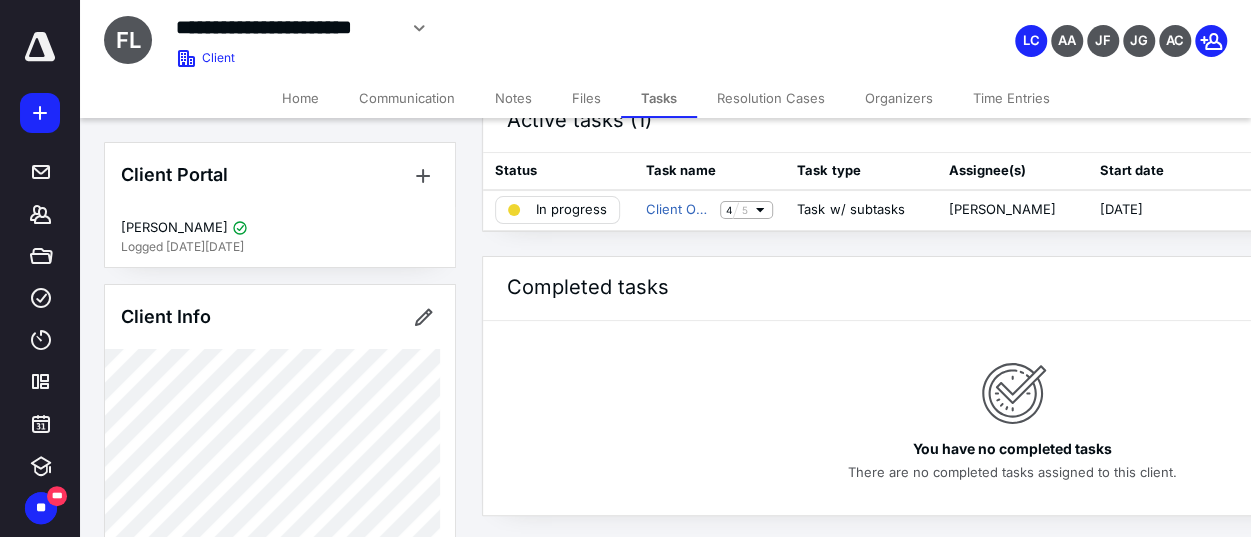 scroll, scrollTop: 0, scrollLeft: 0, axis: both 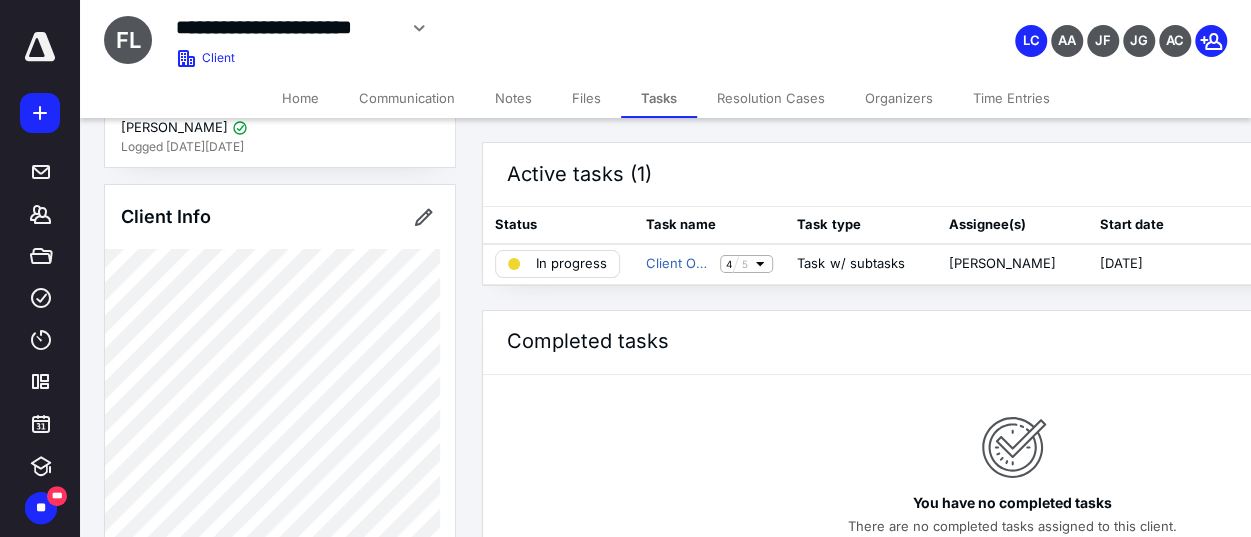 click on "Home" at bounding box center [300, 98] 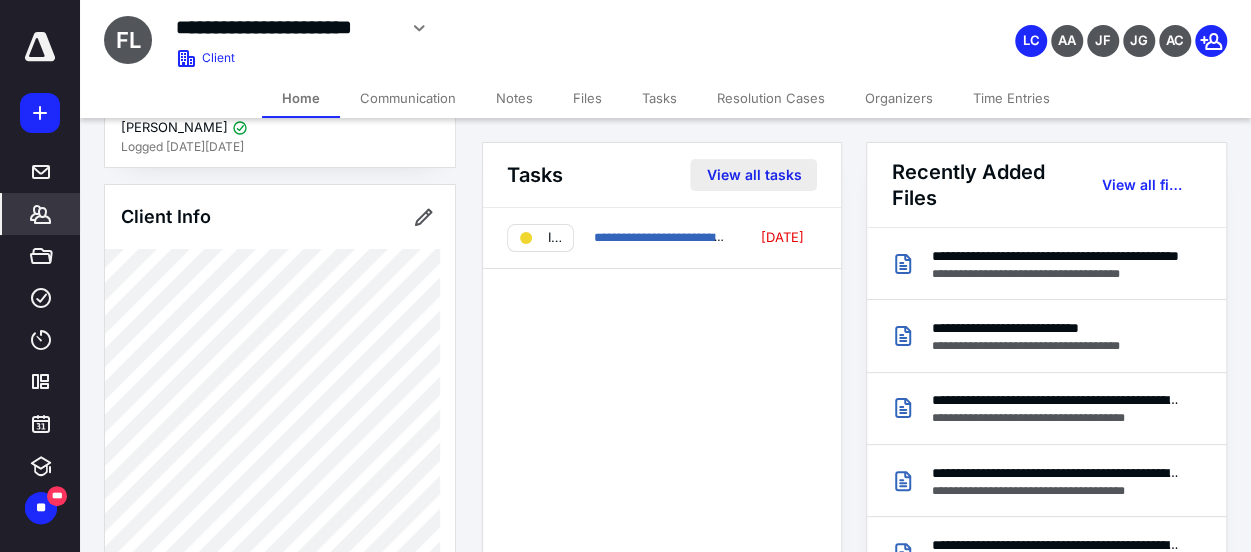 click on "View all tasks" at bounding box center (753, 175) 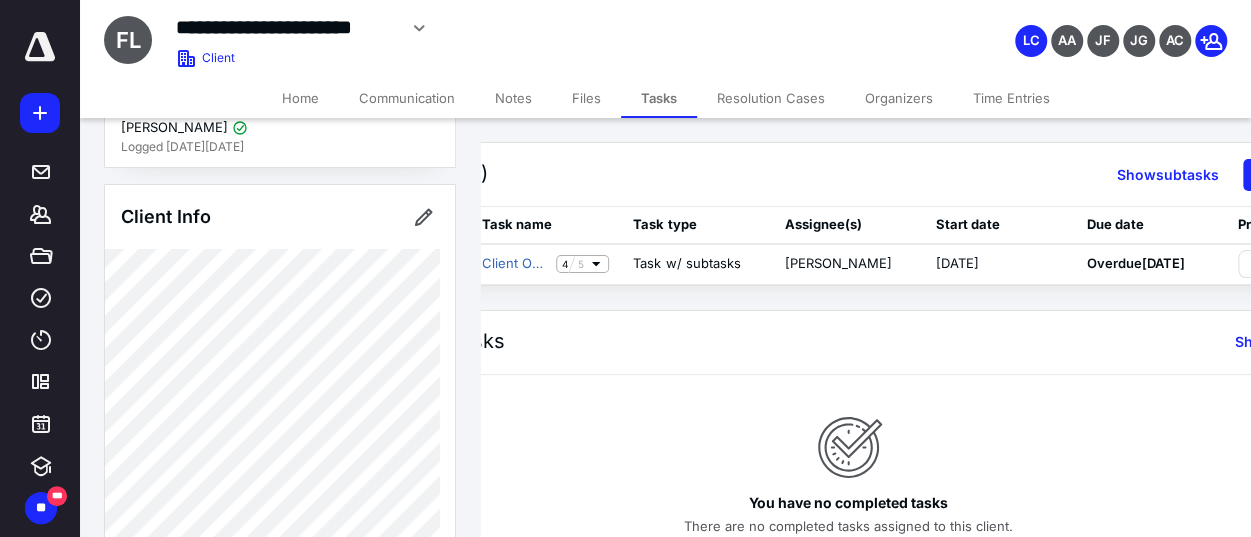 scroll, scrollTop: 0, scrollLeft: 291, axis: horizontal 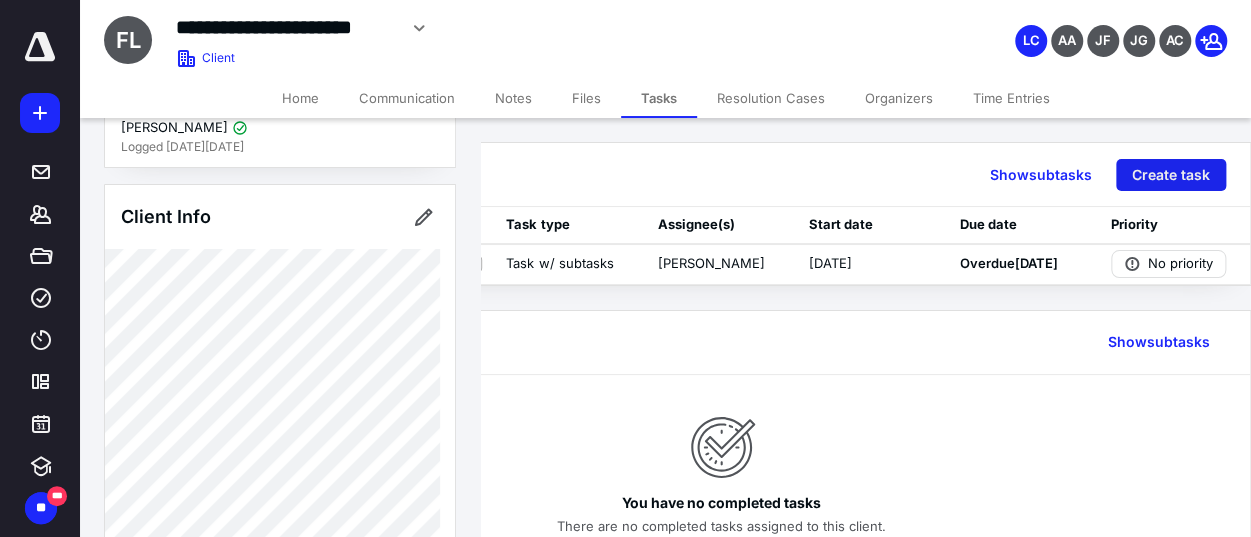 click on "Create task" at bounding box center (1171, 175) 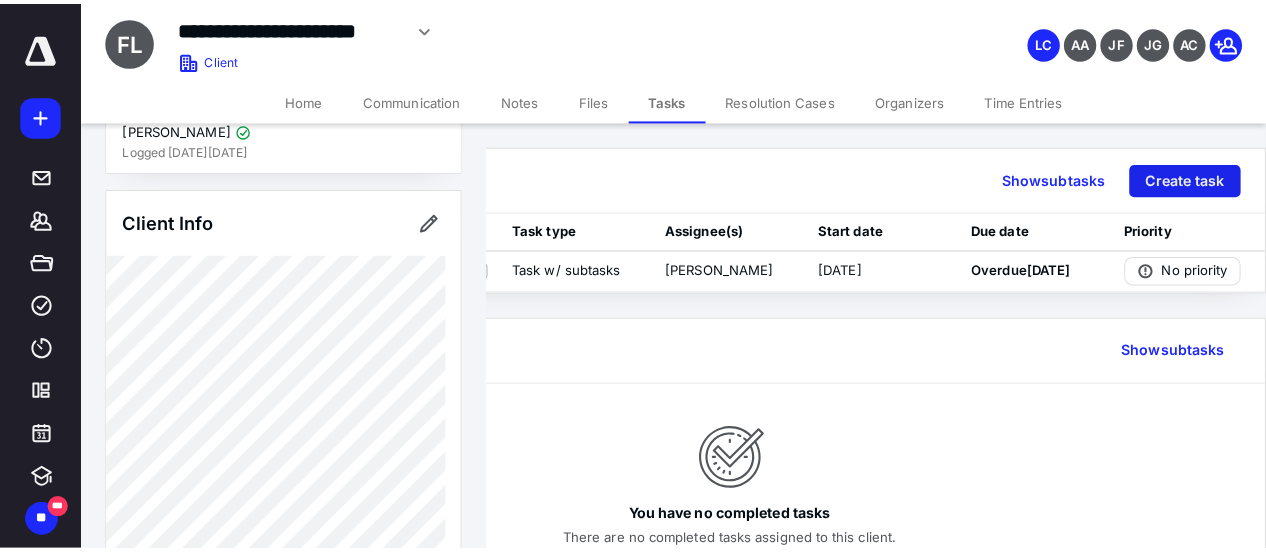scroll, scrollTop: 0, scrollLeft: 276, axis: horizontal 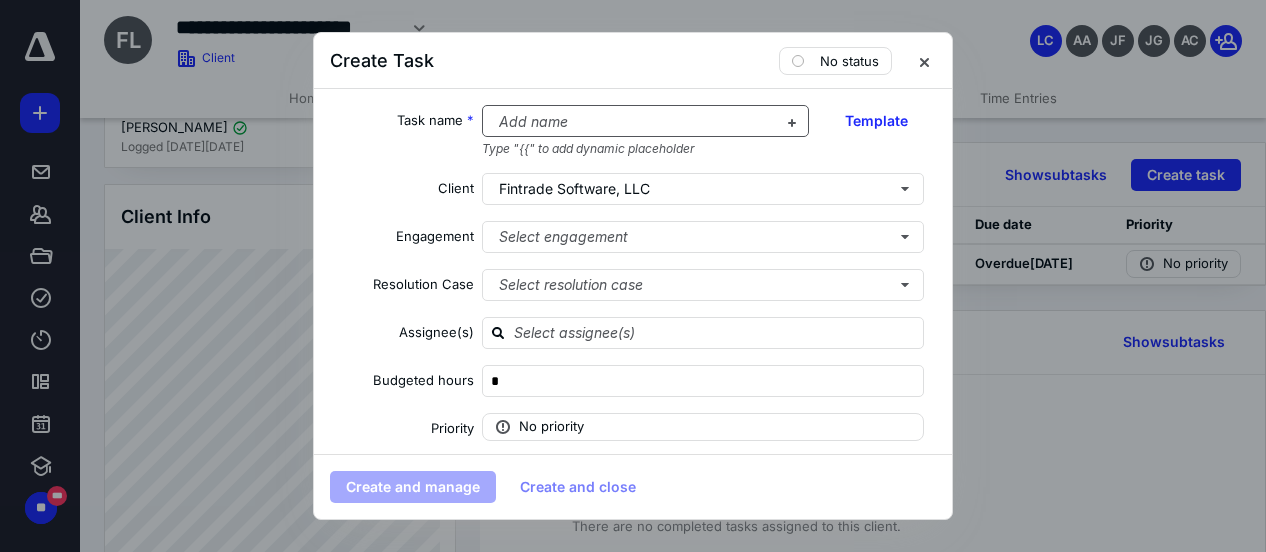 click at bounding box center (634, 122) 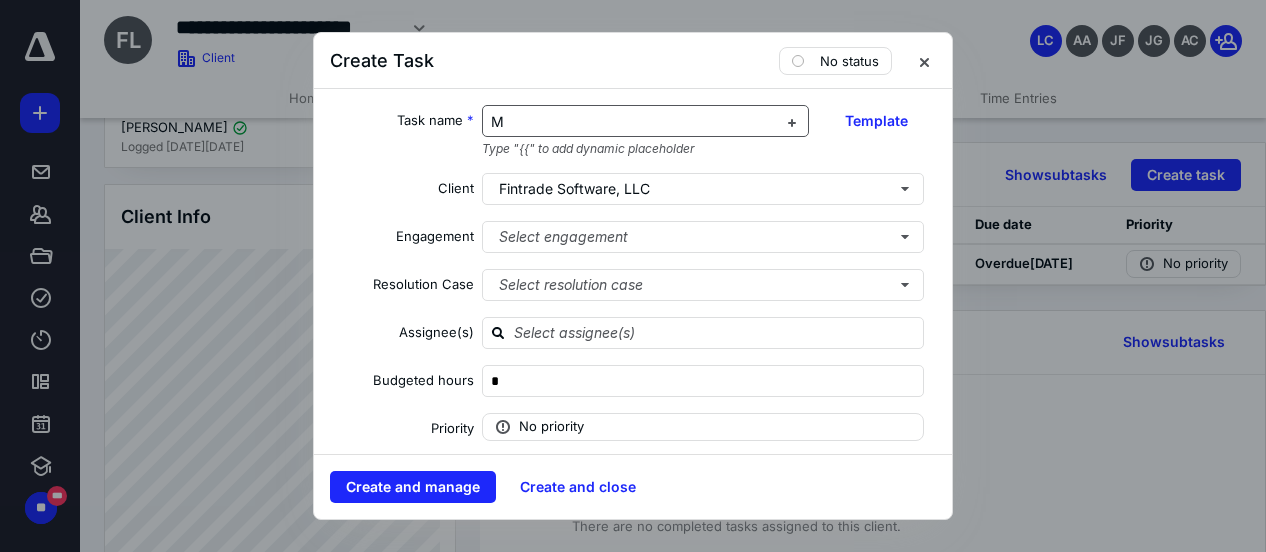 type 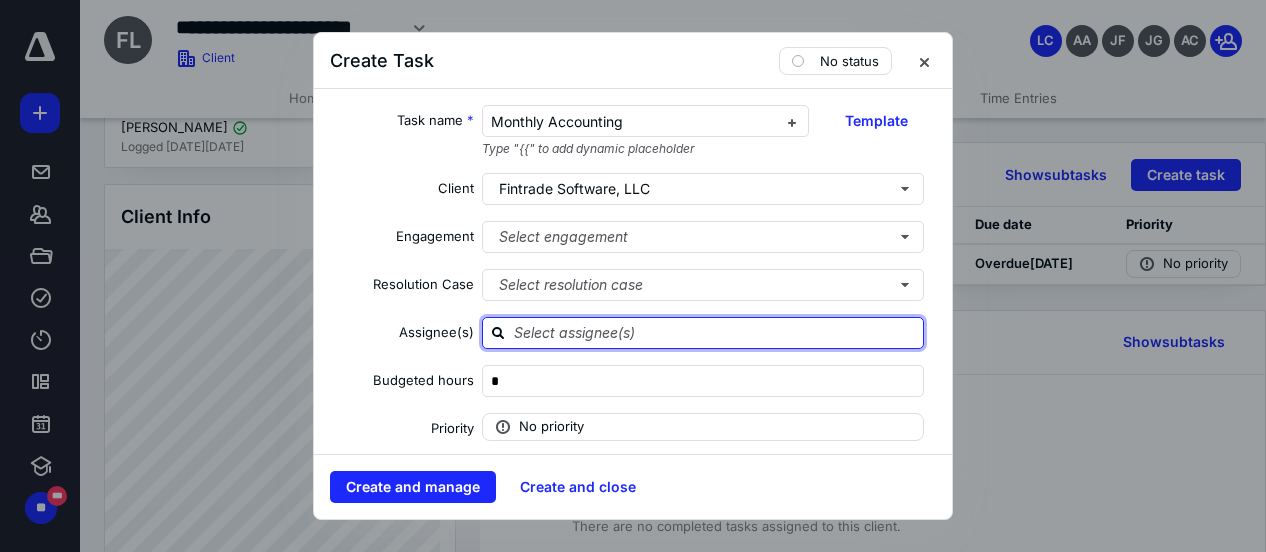 click at bounding box center (715, 332) 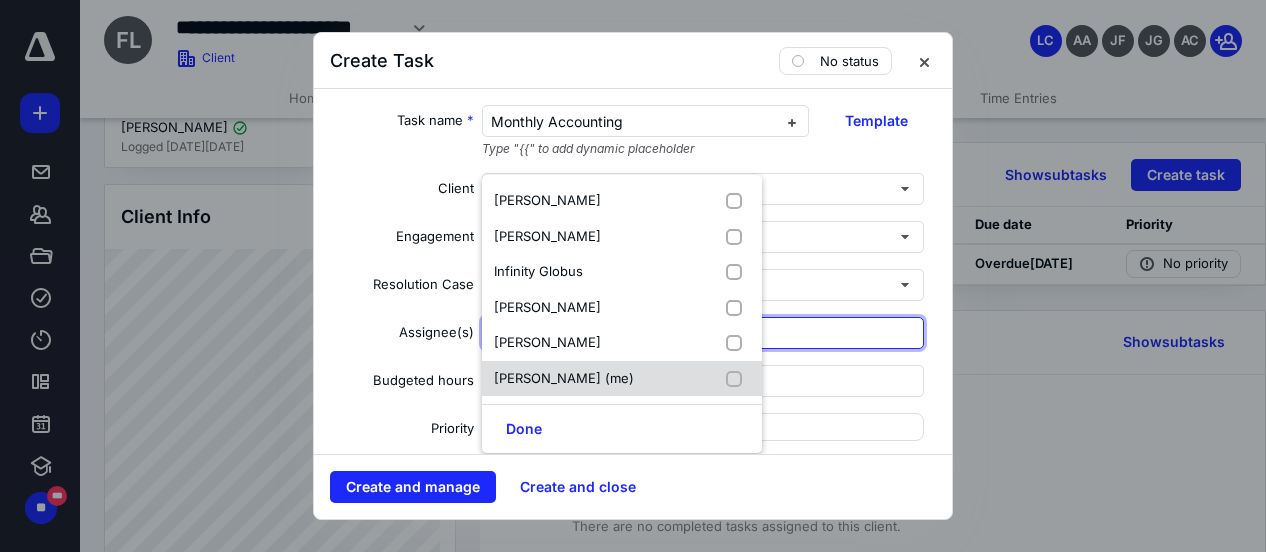 click at bounding box center (738, 379) 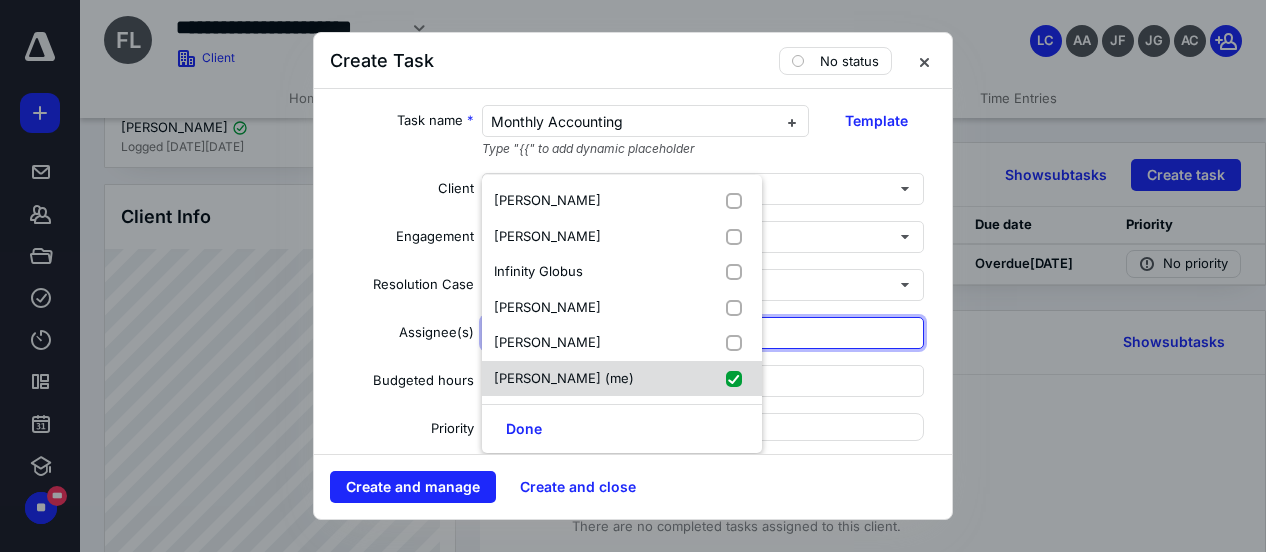 checkbox on "true" 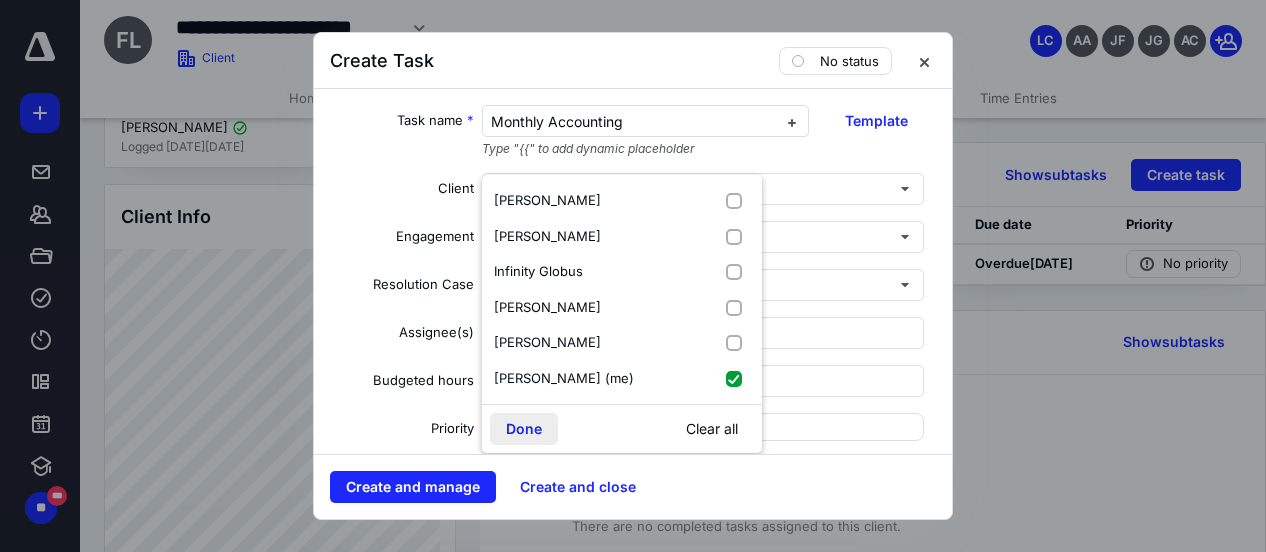 click on "Done" at bounding box center [524, 429] 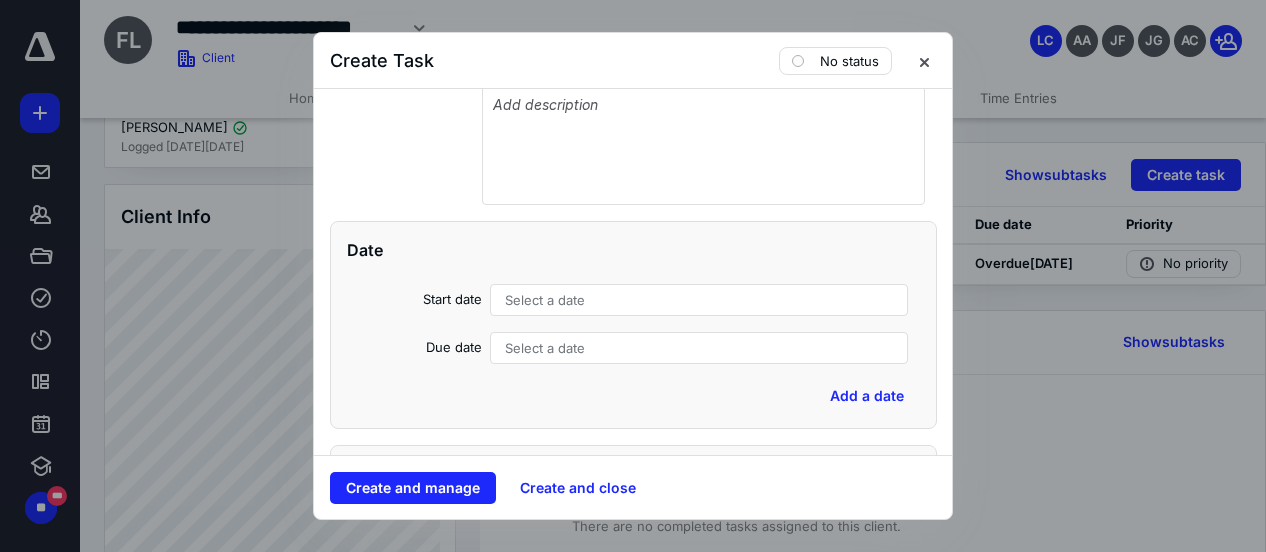 scroll, scrollTop: 0, scrollLeft: 0, axis: both 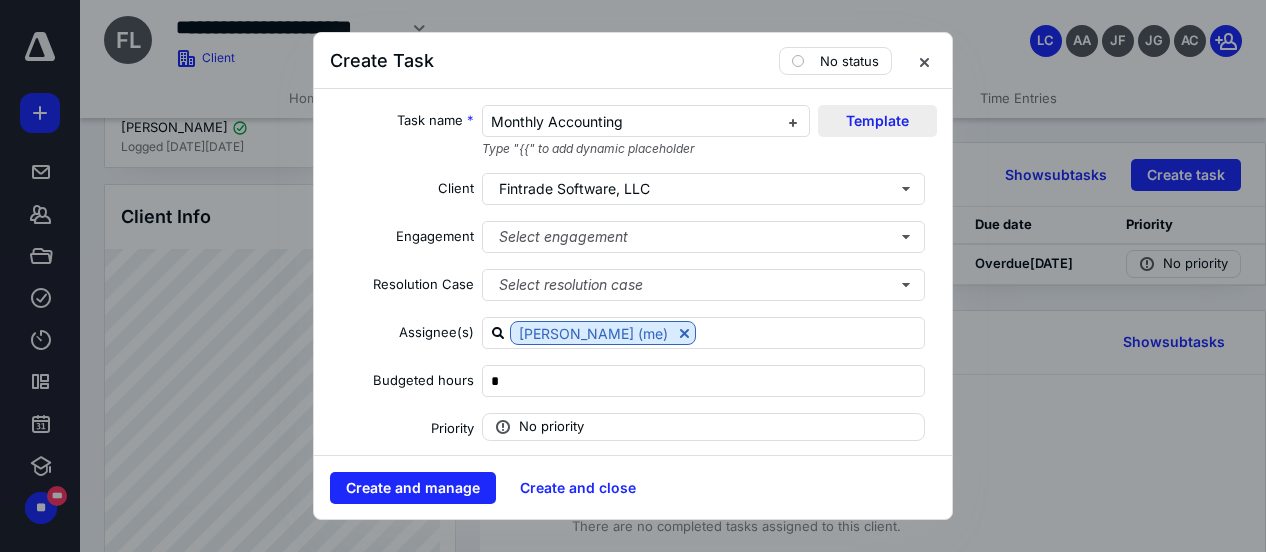 click on "Template" at bounding box center (877, 121) 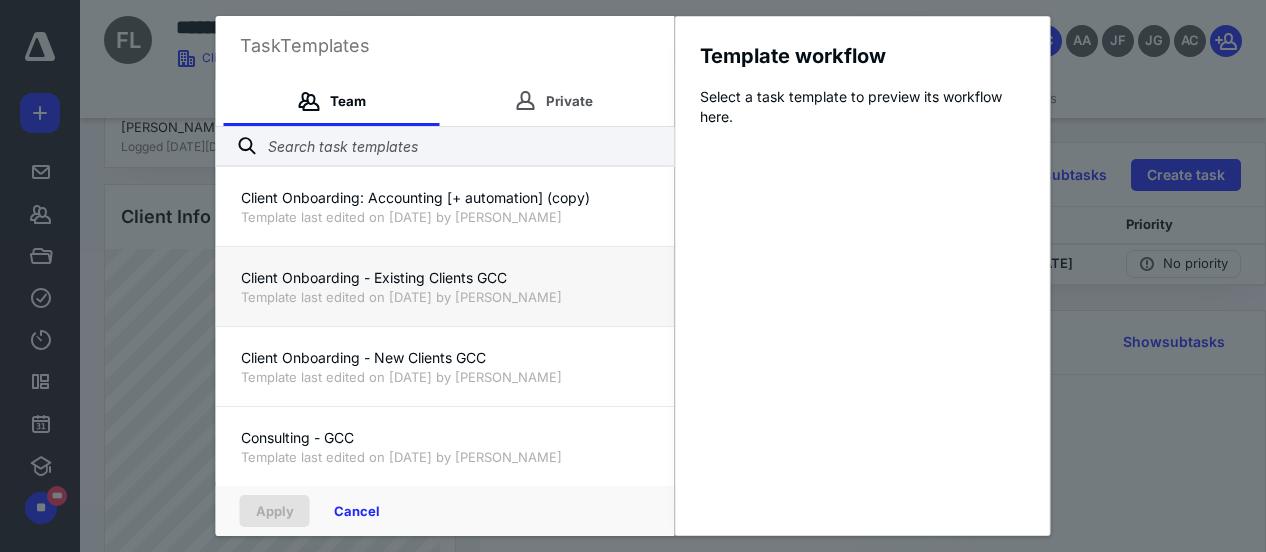 scroll, scrollTop: 0, scrollLeft: 0, axis: both 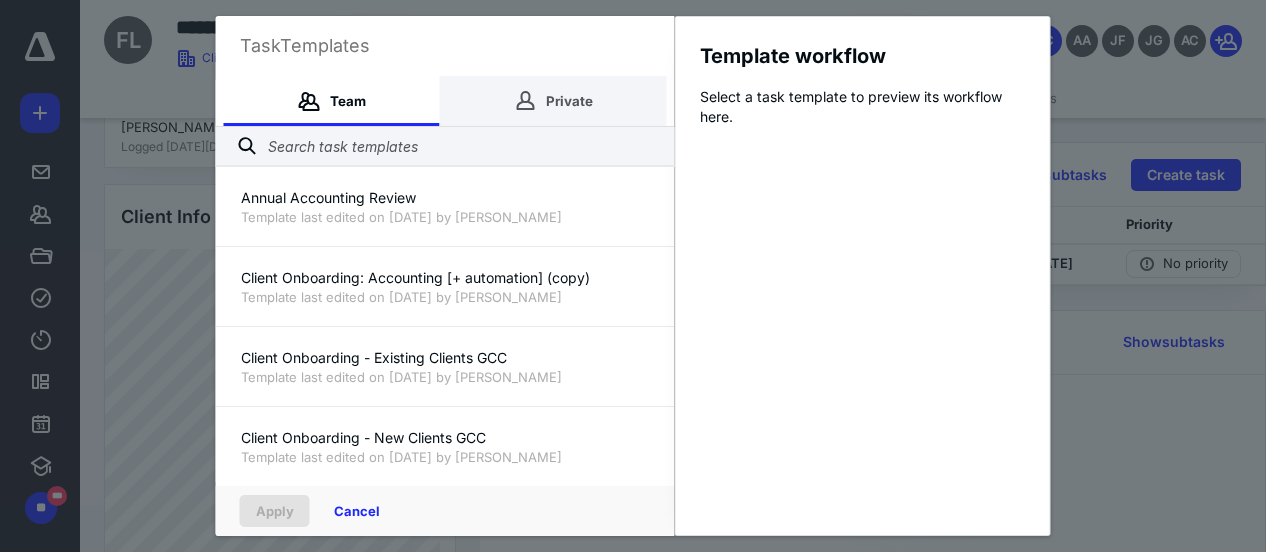 click on "Private" at bounding box center [553, 101] 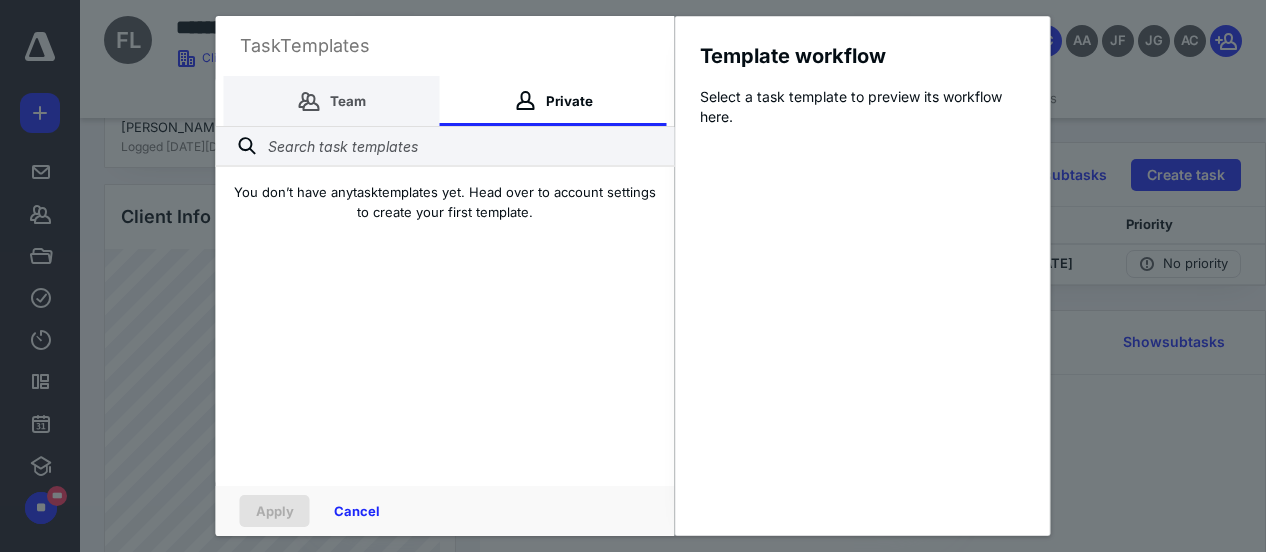 click on "Team" at bounding box center (332, 101) 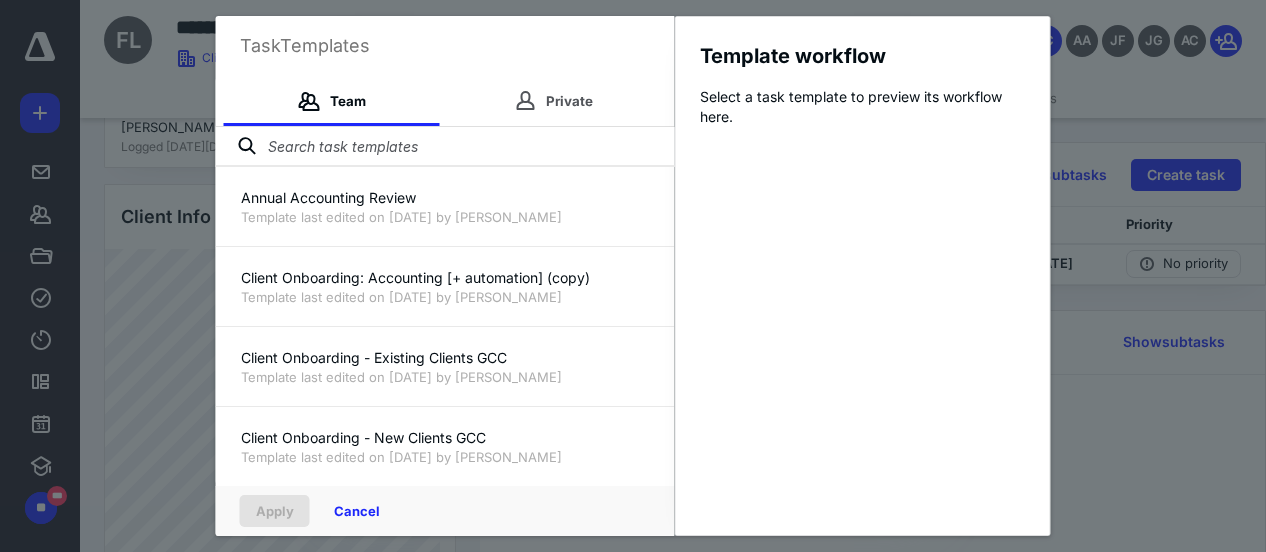 click at bounding box center (445, 147) 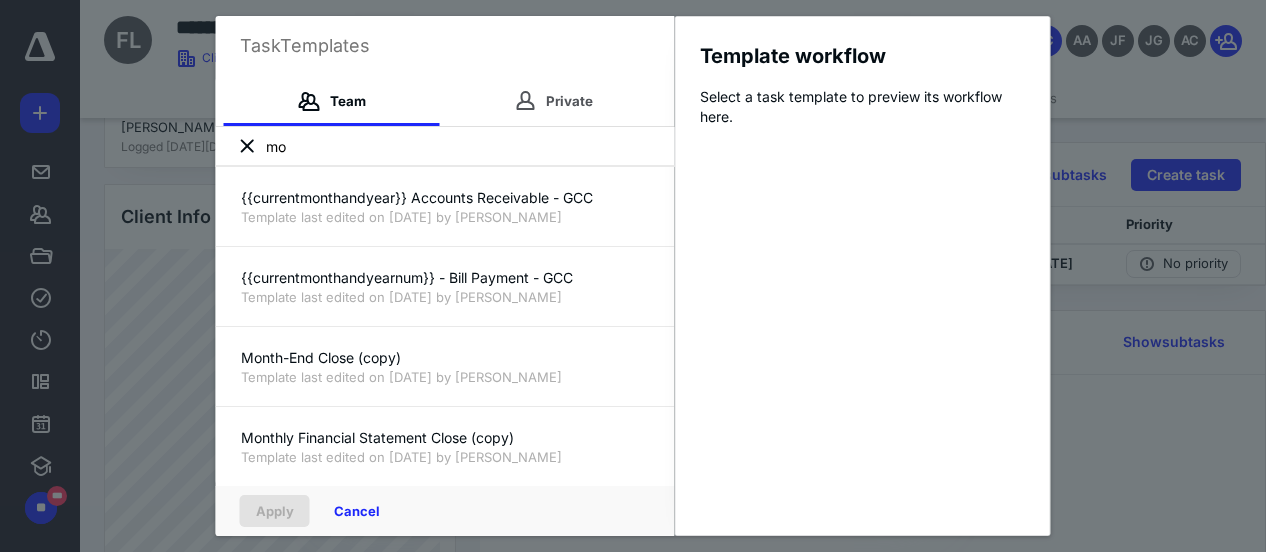 type on "m" 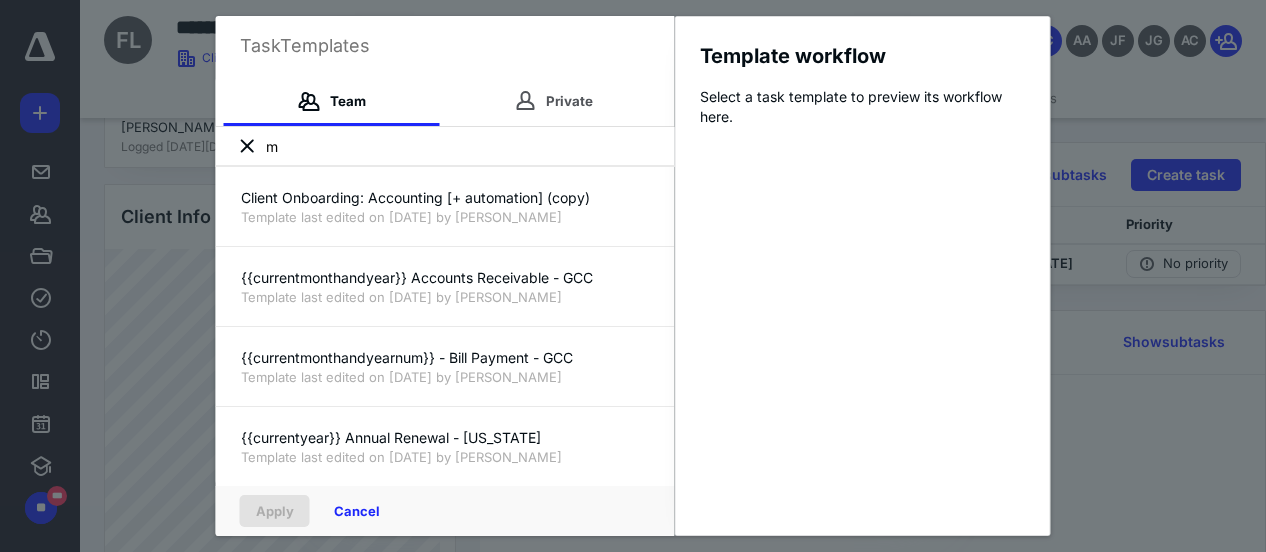 type 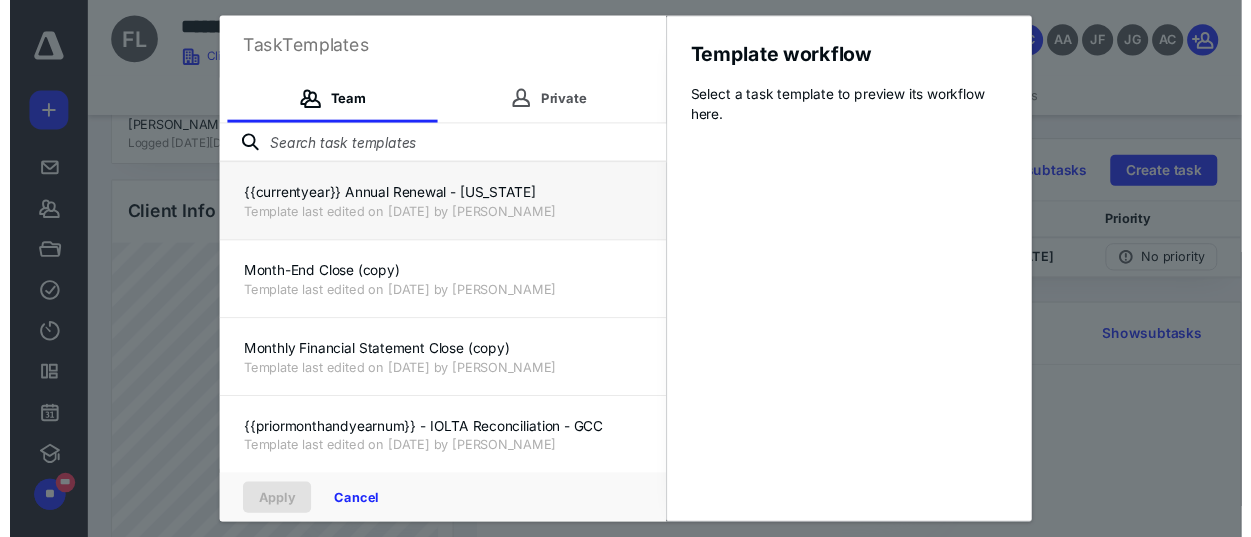 scroll, scrollTop: 1200, scrollLeft: 0, axis: vertical 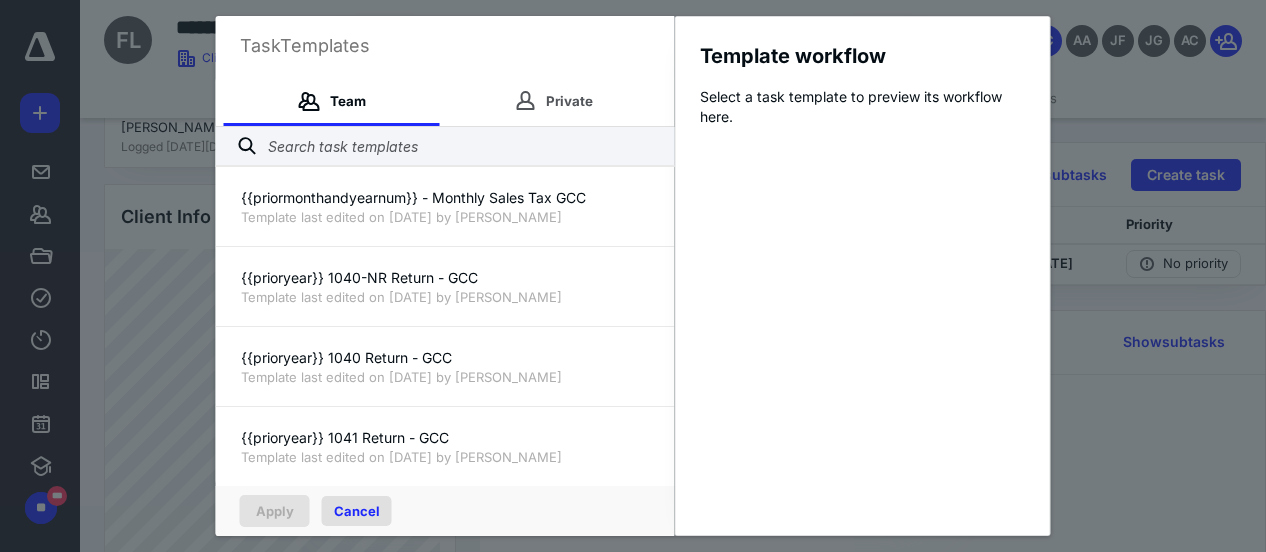 click on "Cancel" at bounding box center [357, 511] 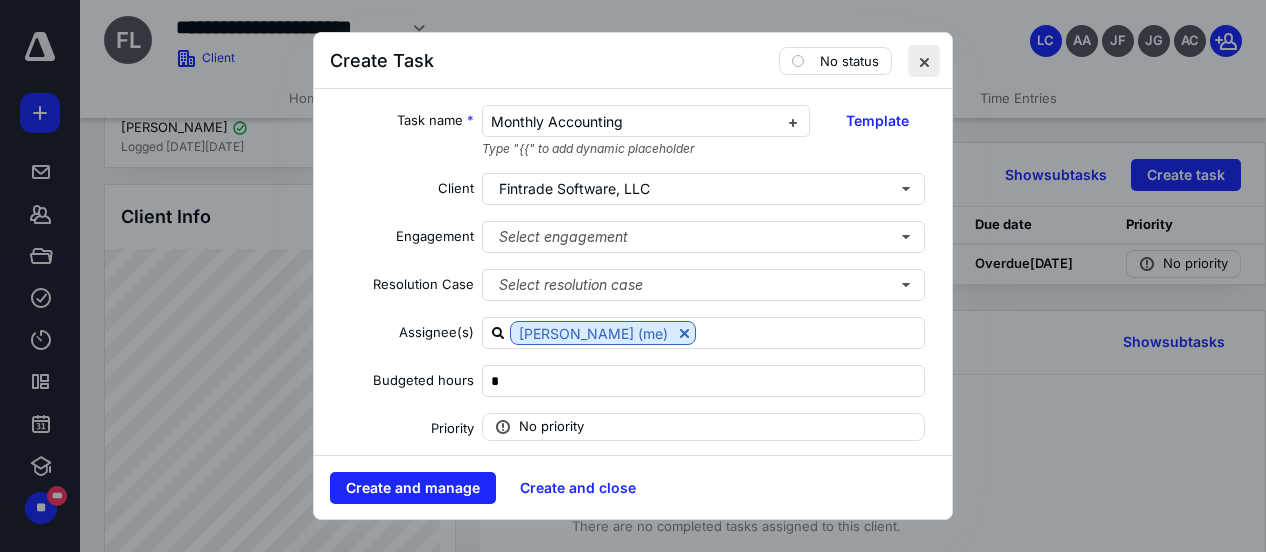 click at bounding box center [924, 61] 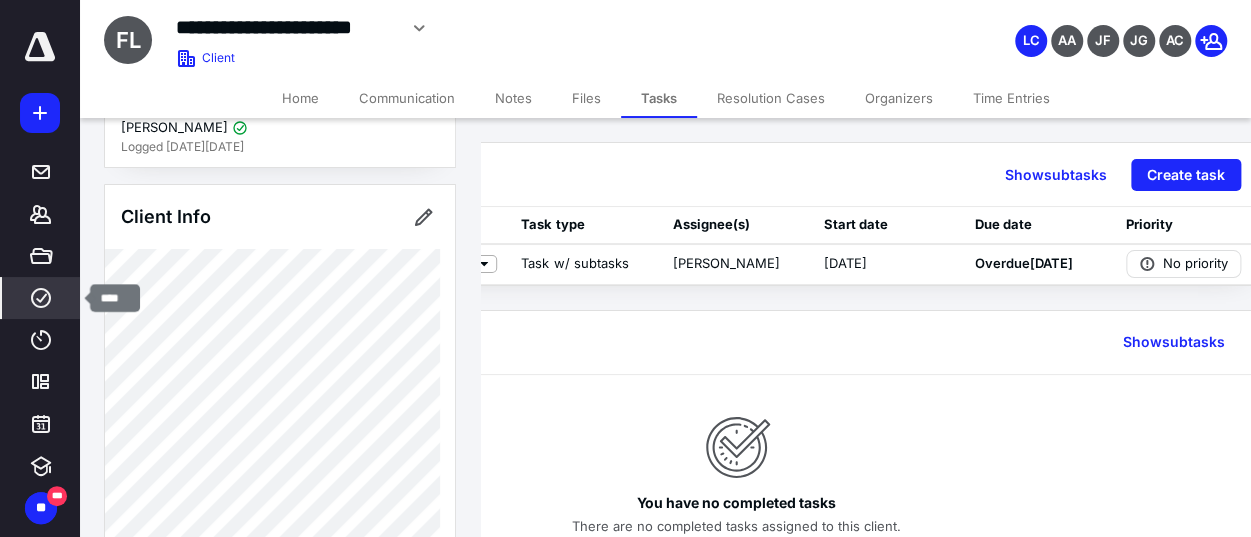click 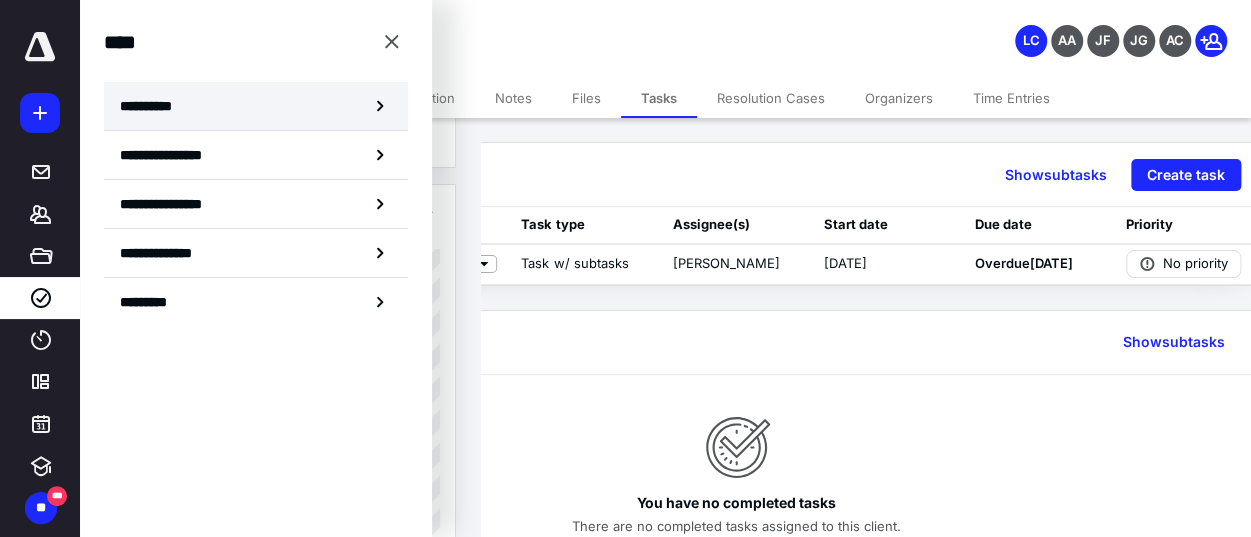 click on "**********" at bounding box center (153, 106) 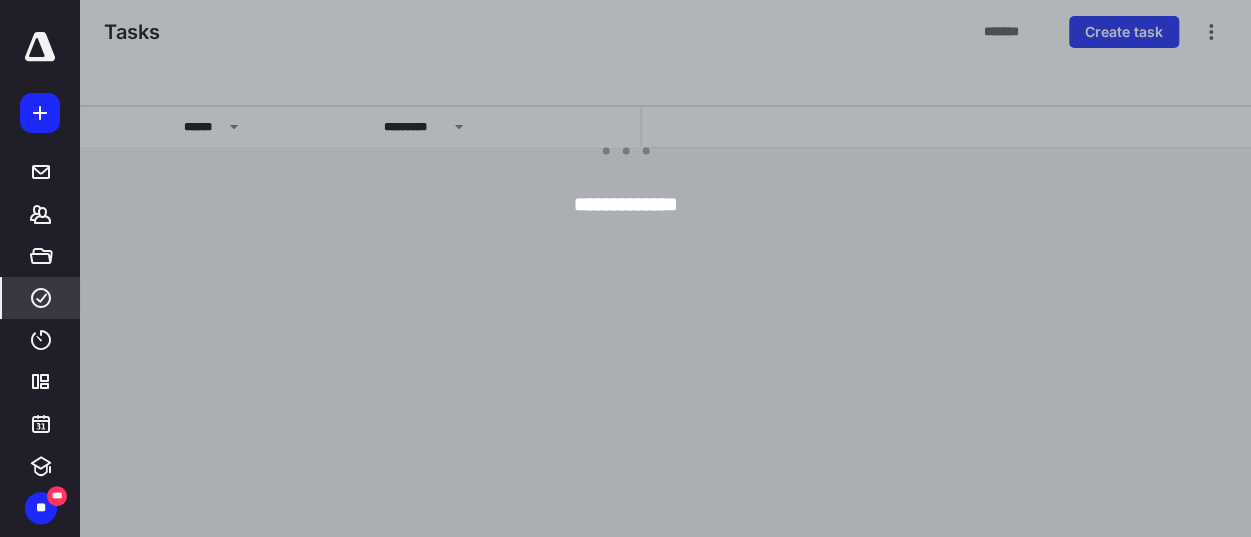scroll, scrollTop: 0, scrollLeft: 0, axis: both 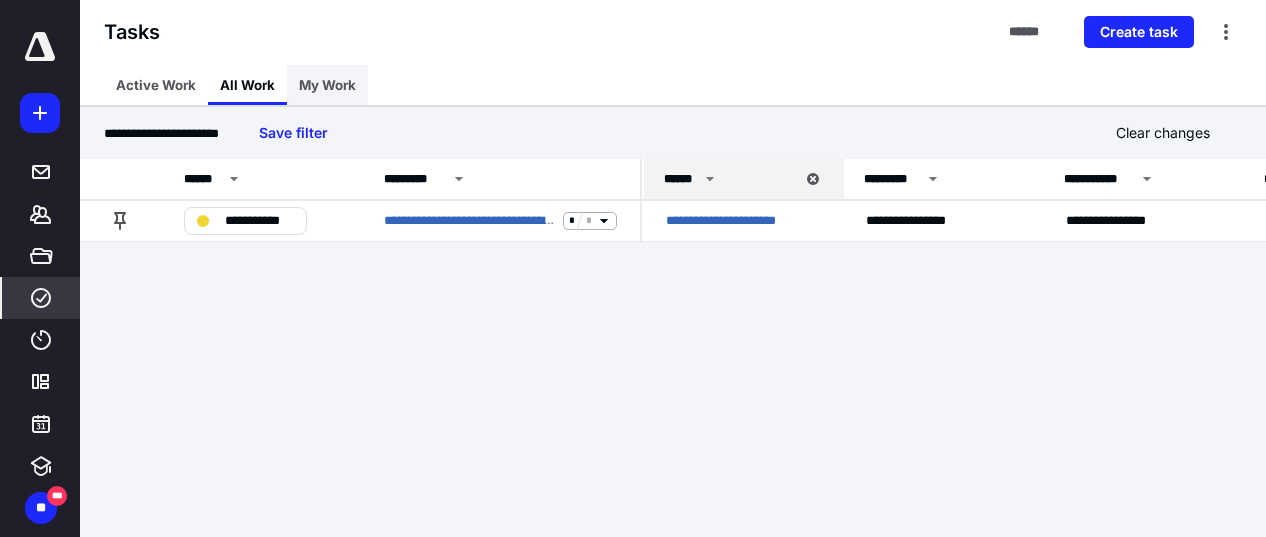 click on "My Work" at bounding box center [327, 85] 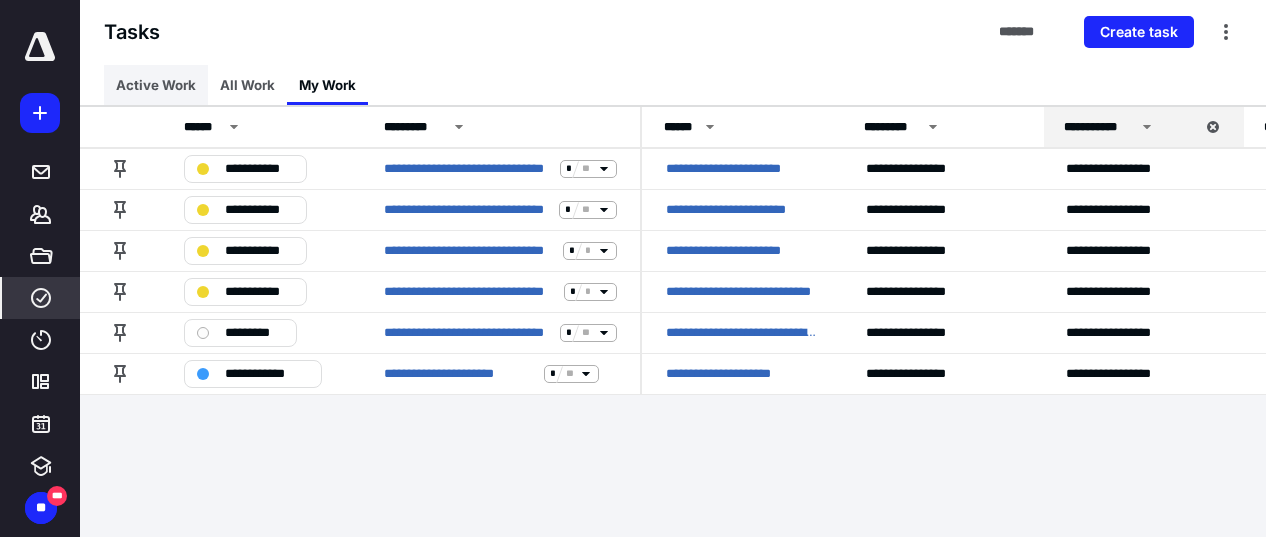 click on "Active Work" at bounding box center [156, 85] 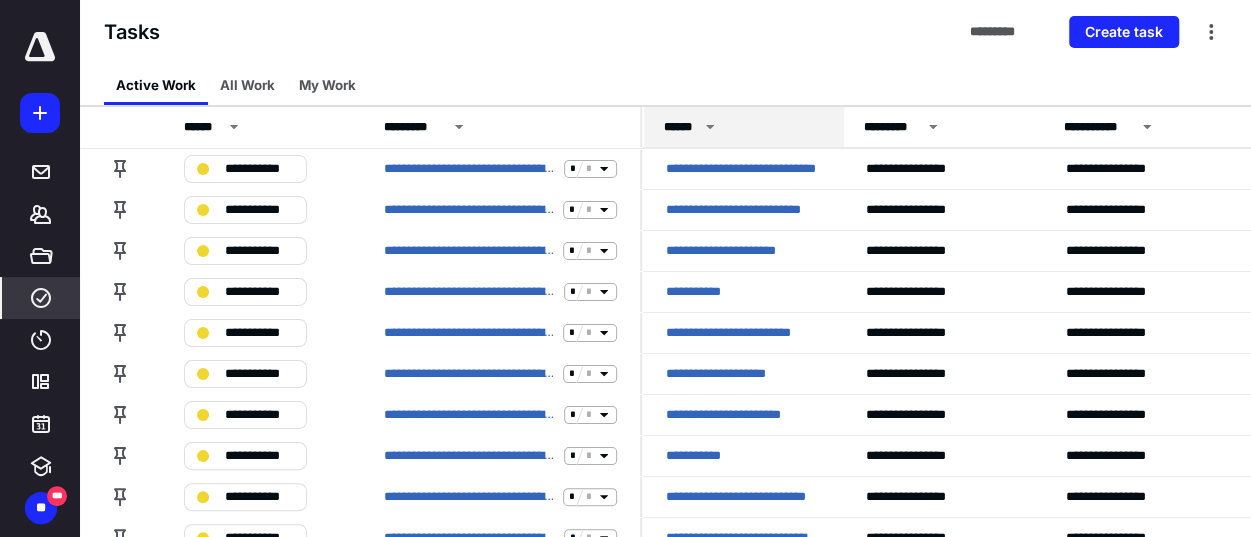 click on "******" at bounding box center (681, 127) 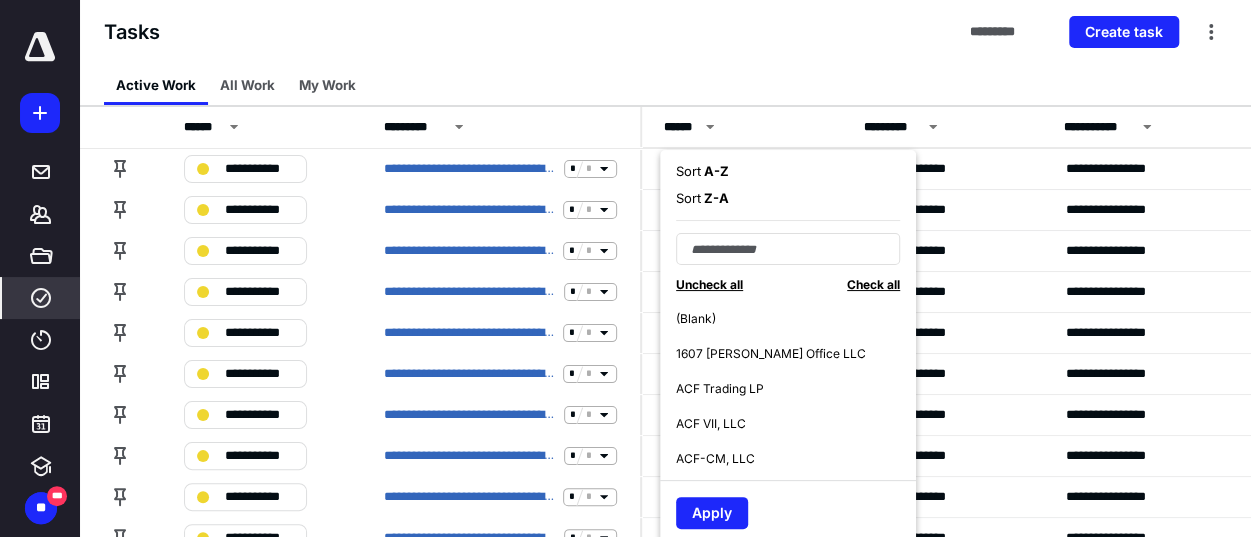 click on "Sort   A  -  Z" at bounding box center (702, 172) 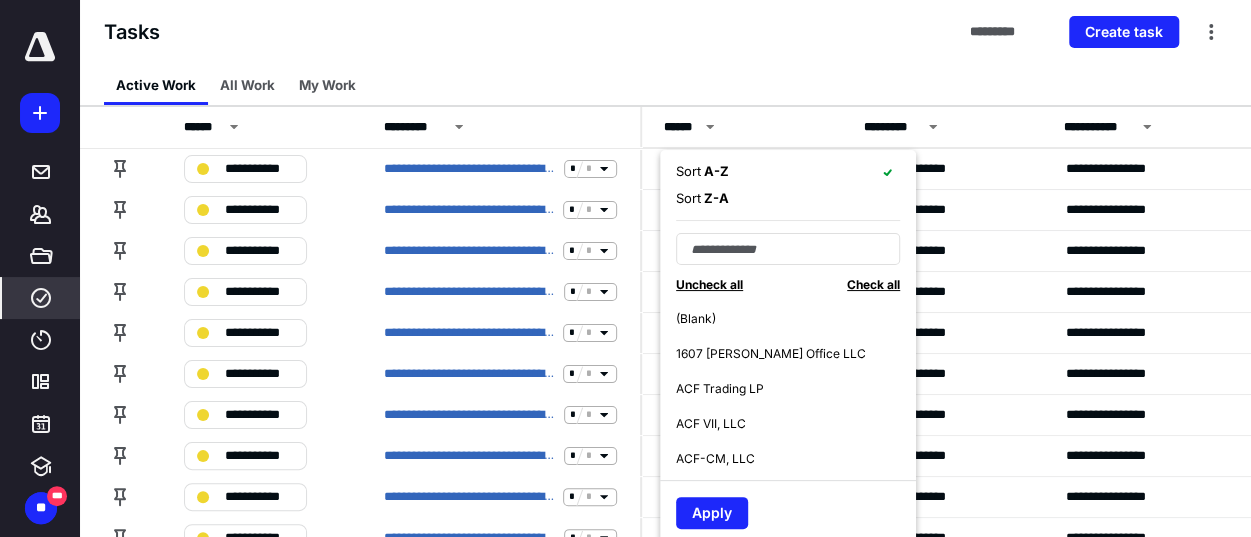 click on "Tasks ********* Create task" at bounding box center [665, 32] 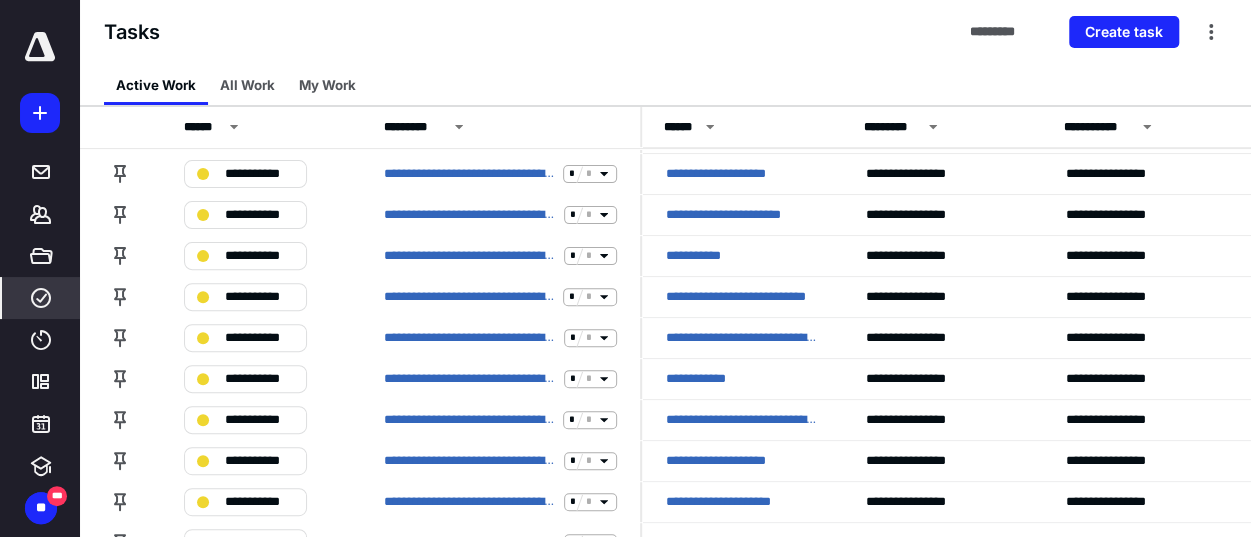 scroll, scrollTop: 0, scrollLeft: 0, axis: both 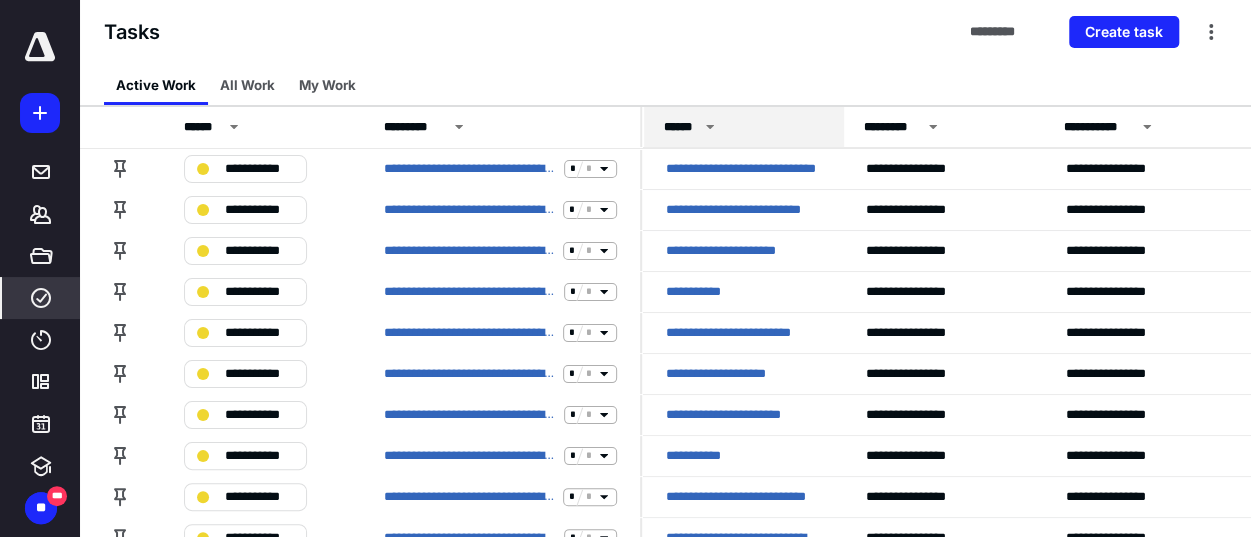 click 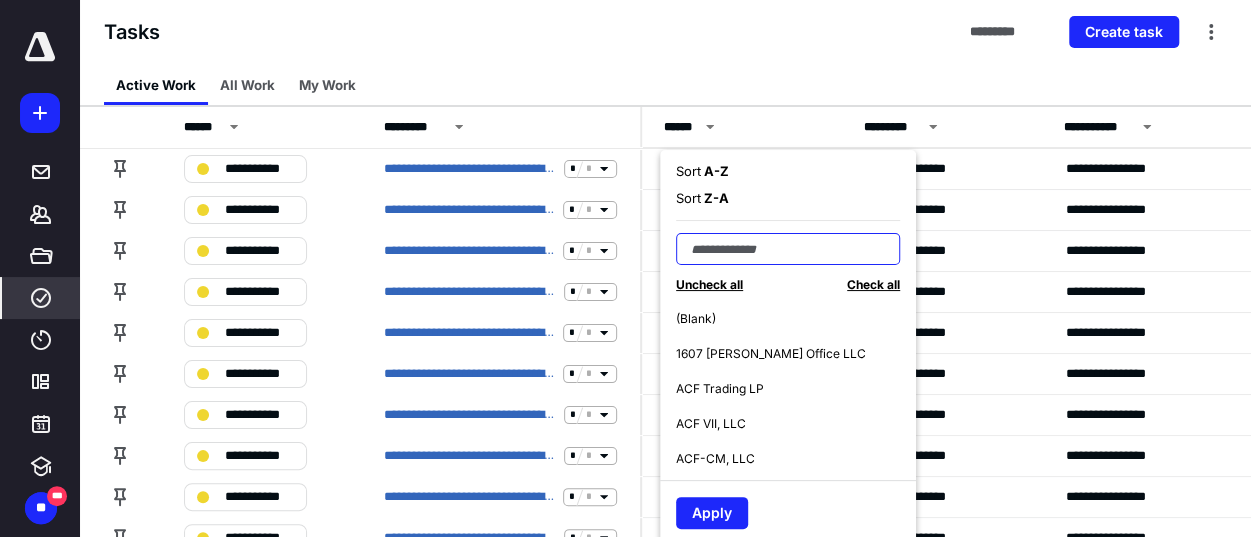 click at bounding box center (788, 249) 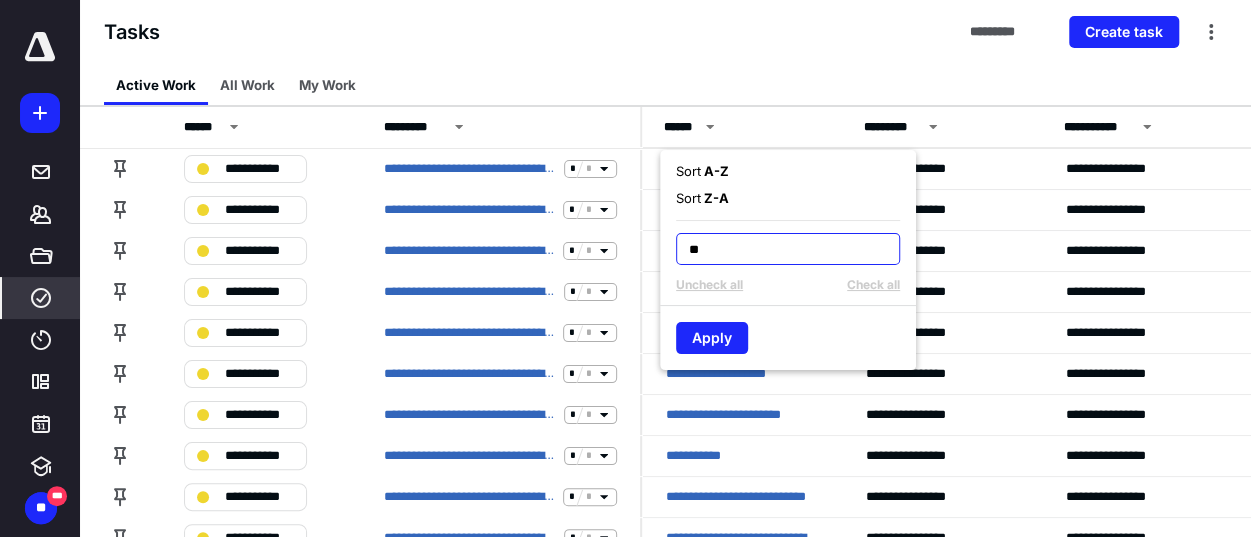 type on "*" 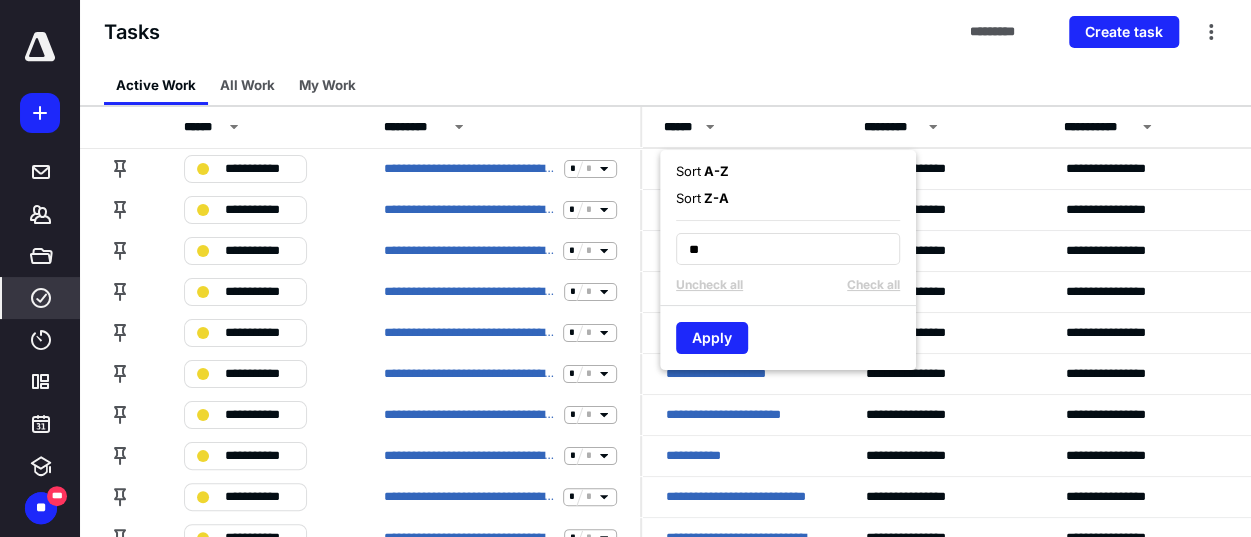 click on "Tasks ********* Create task" at bounding box center [665, 32] 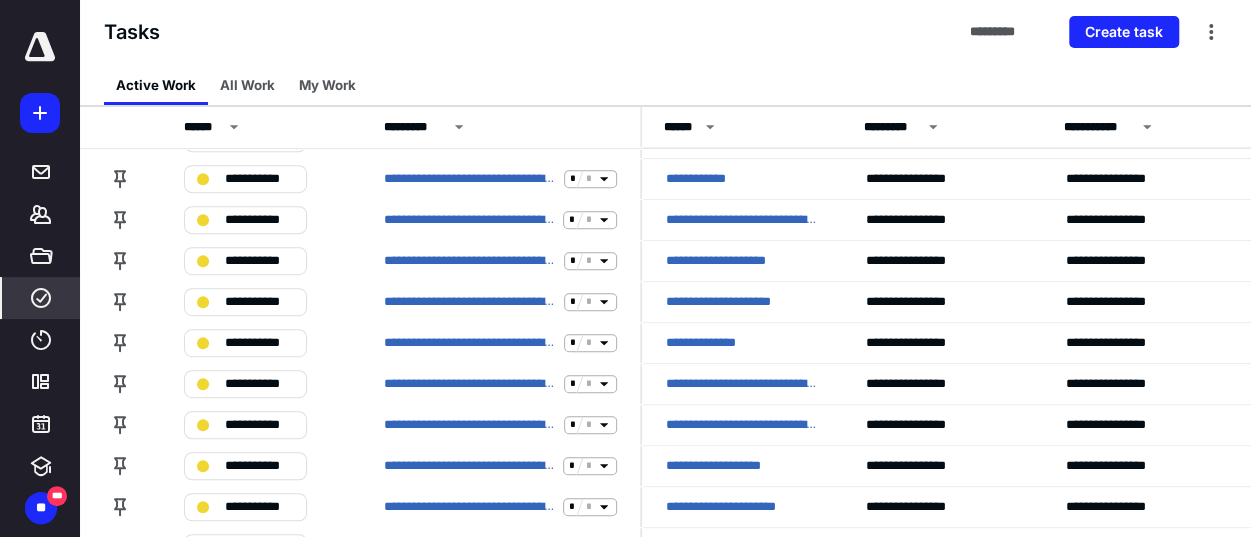 scroll, scrollTop: 0, scrollLeft: 0, axis: both 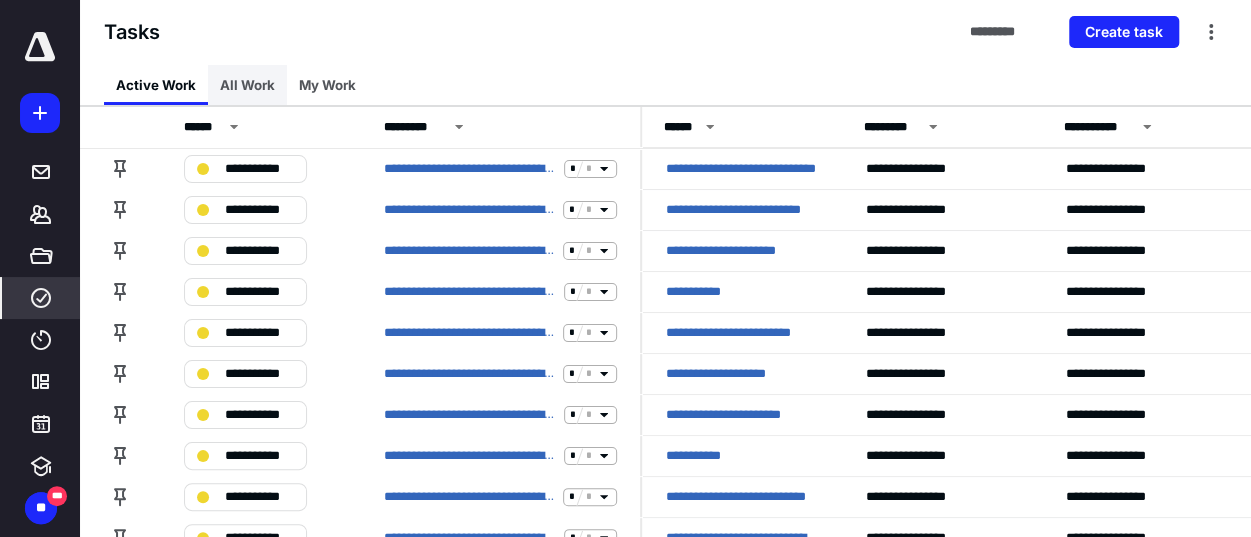 click on "All Work" at bounding box center (247, 85) 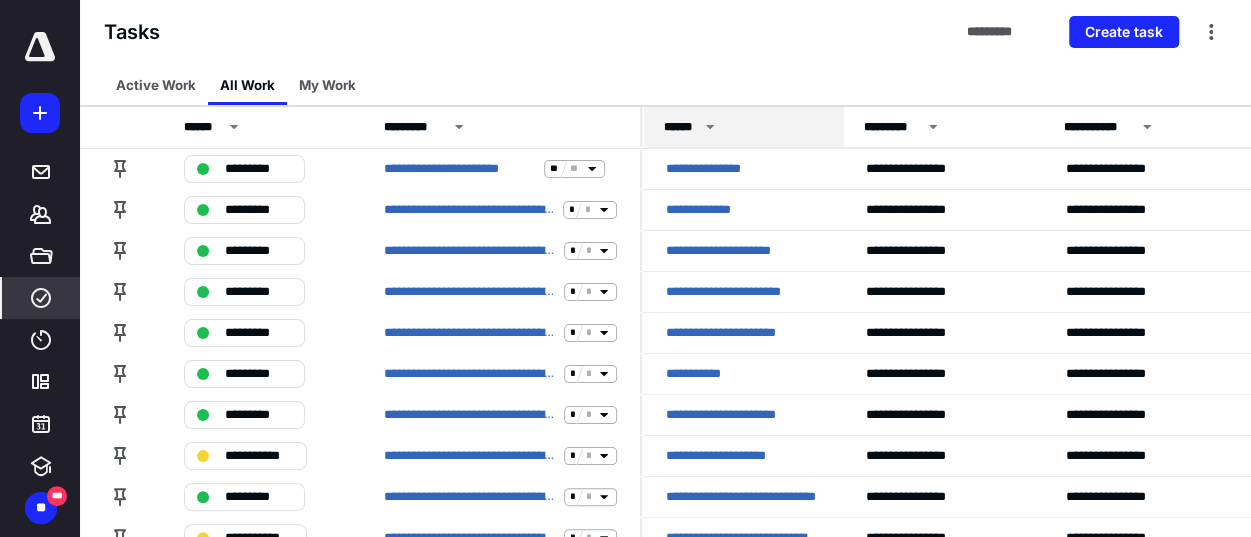 click 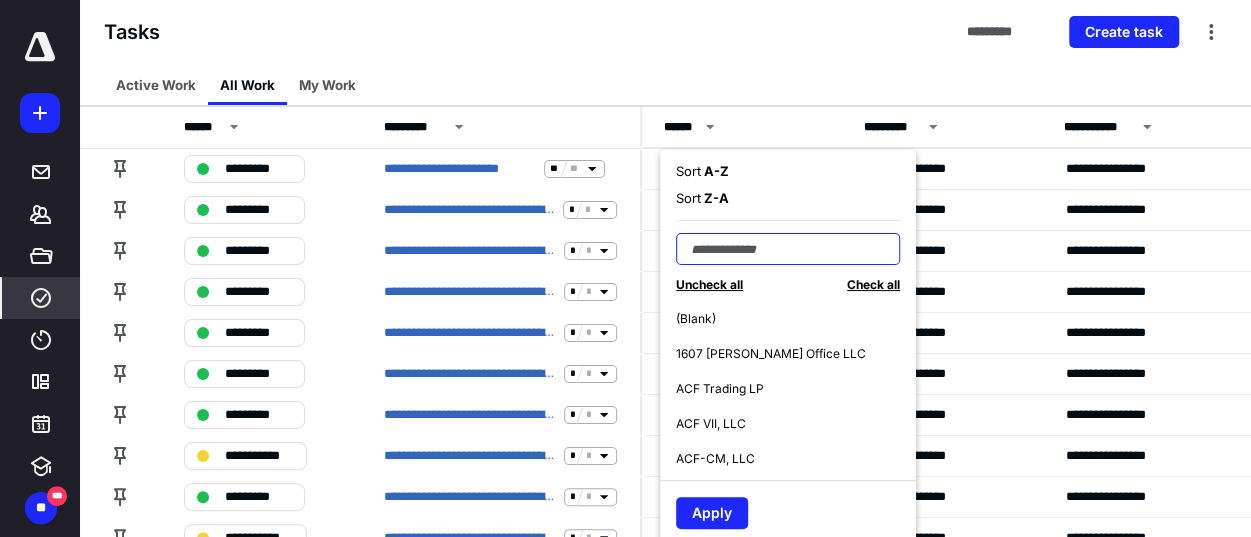 click at bounding box center [788, 249] 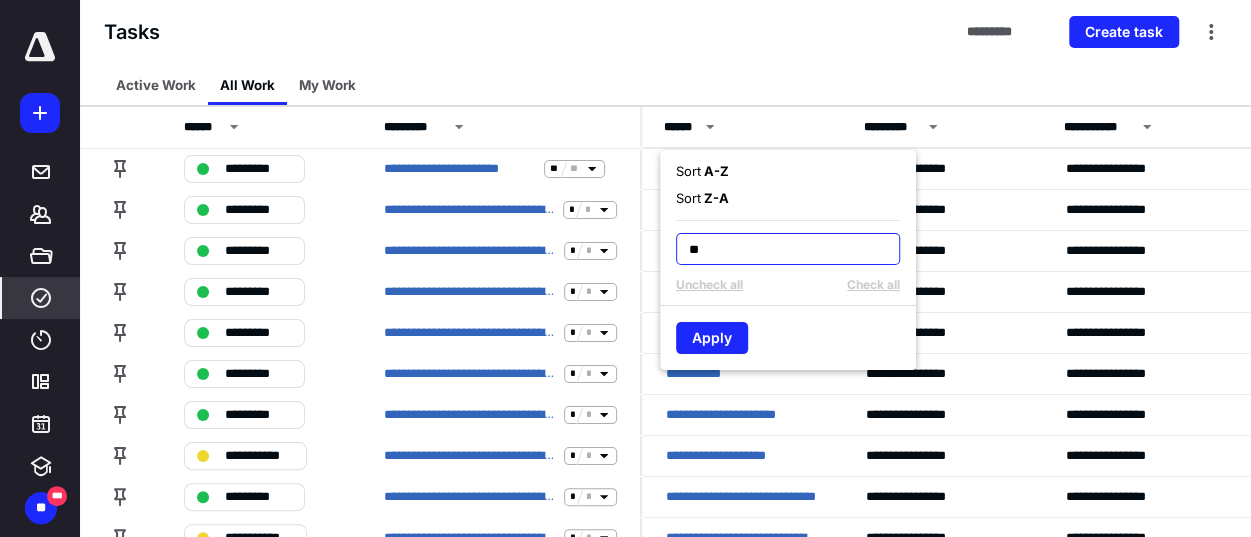 type on "*" 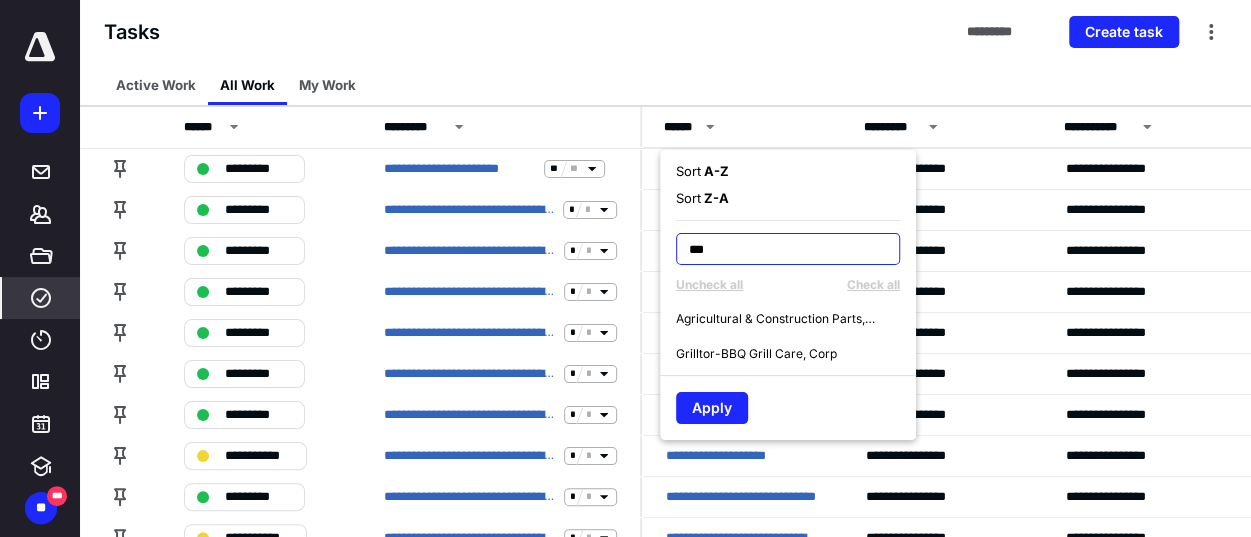 type on "***" 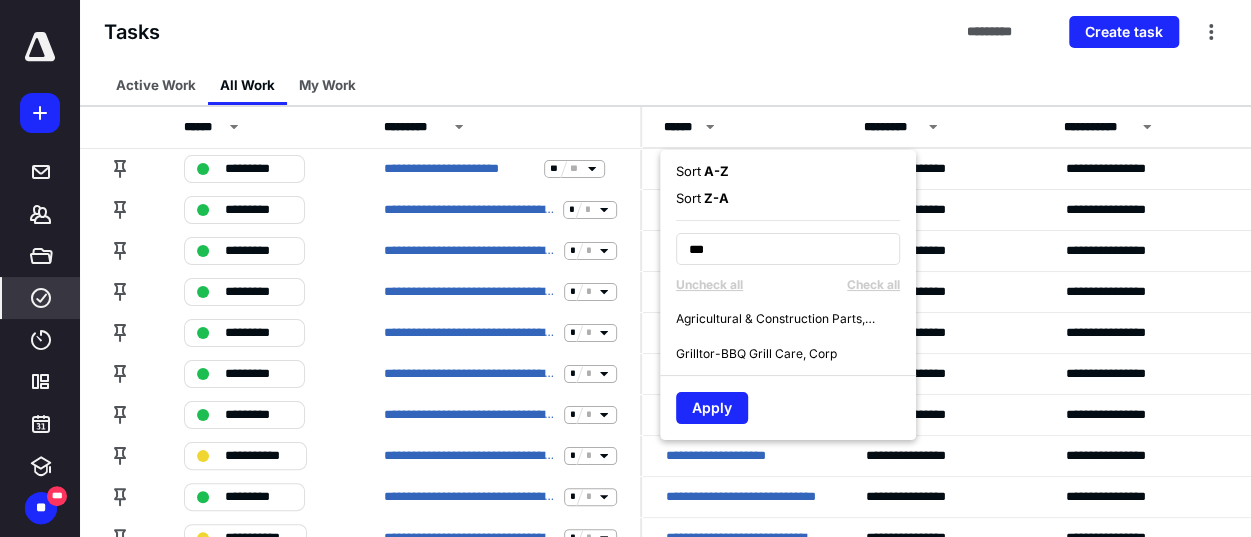 click on "Grilltor-BBQ Grill Care, Corp" at bounding box center (756, 354) 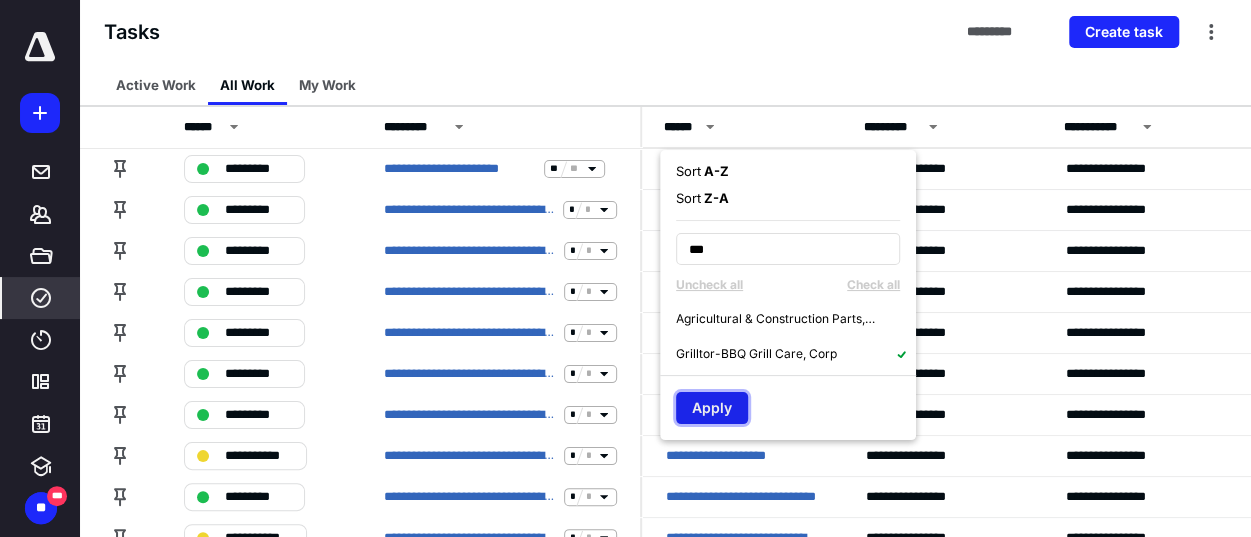 click on "Apply" at bounding box center [712, 408] 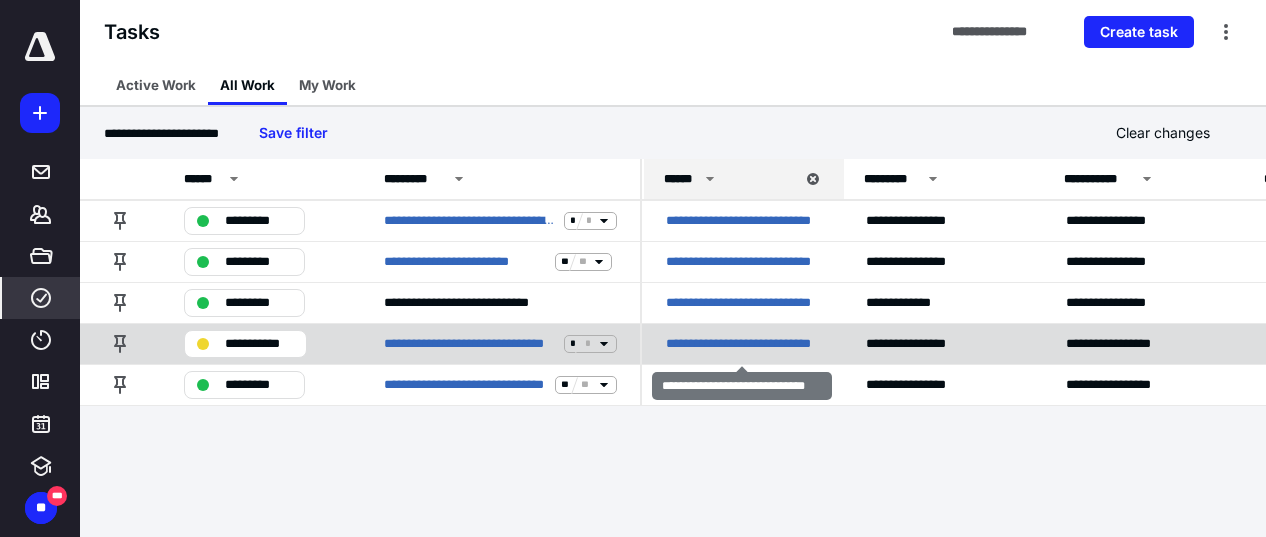 click on "**********" at bounding box center (742, 344) 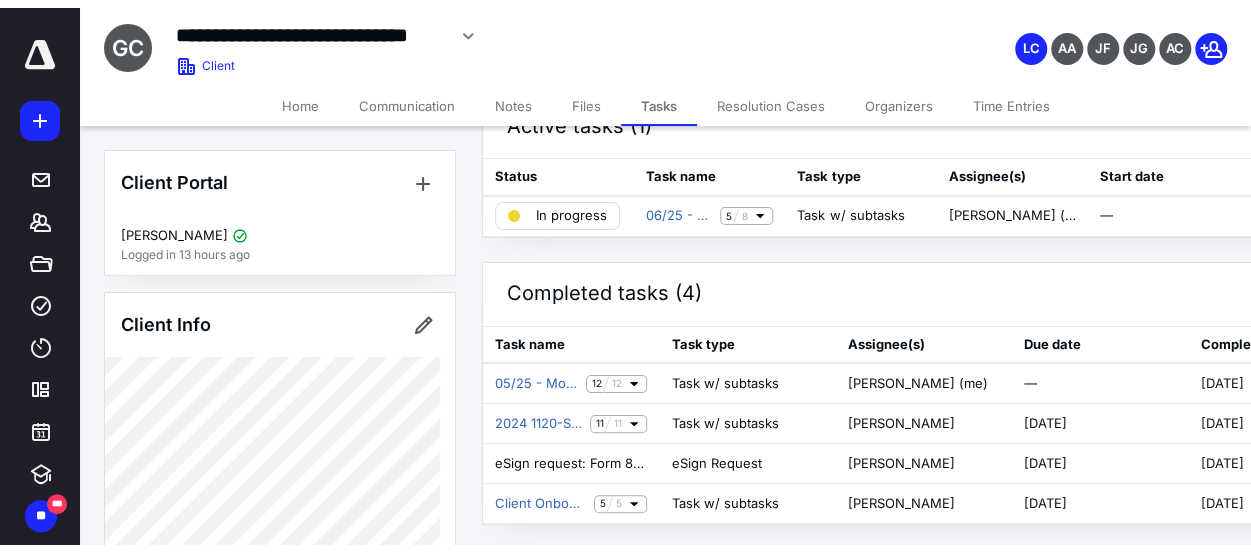 scroll, scrollTop: 0, scrollLeft: 0, axis: both 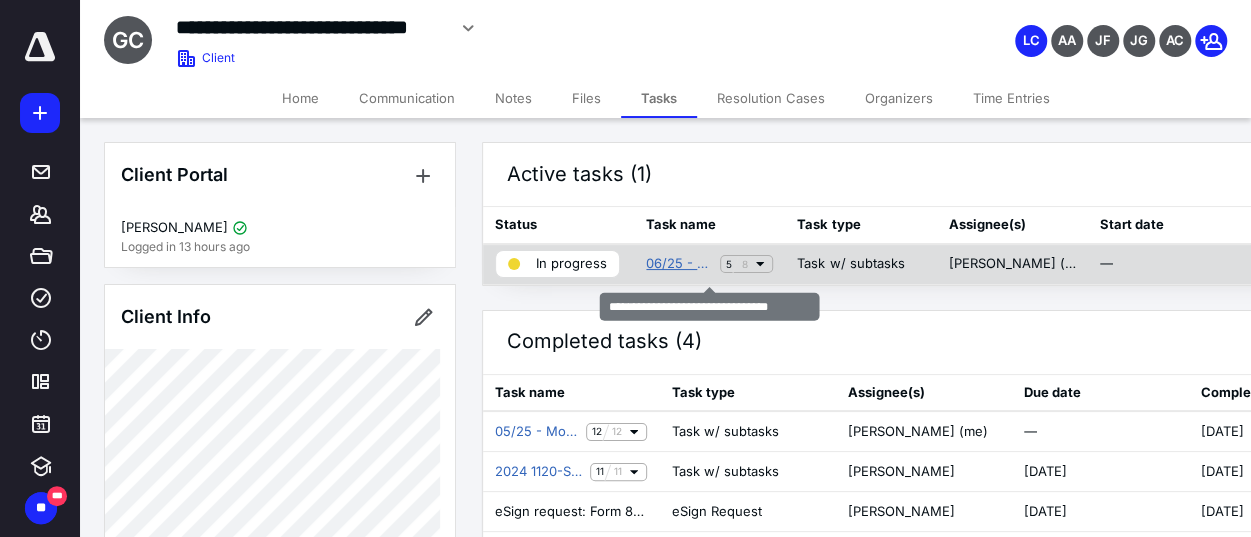 click on "06/25 - Monthly Accounting - GCC" at bounding box center (679, 264) 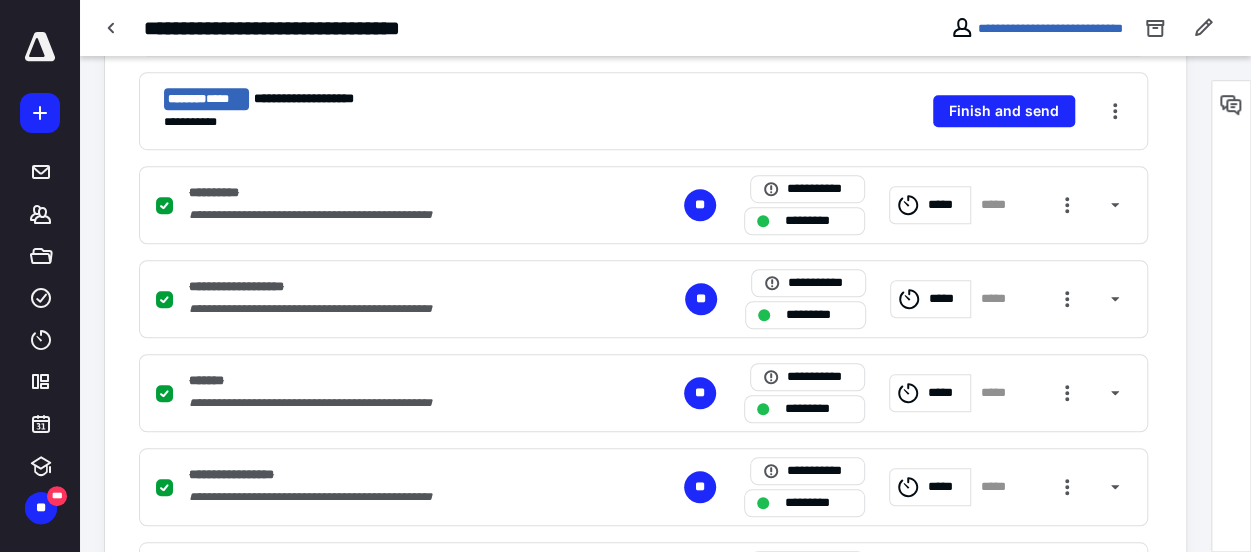 scroll, scrollTop: 810, scrollLeft: 0, axis: vertical 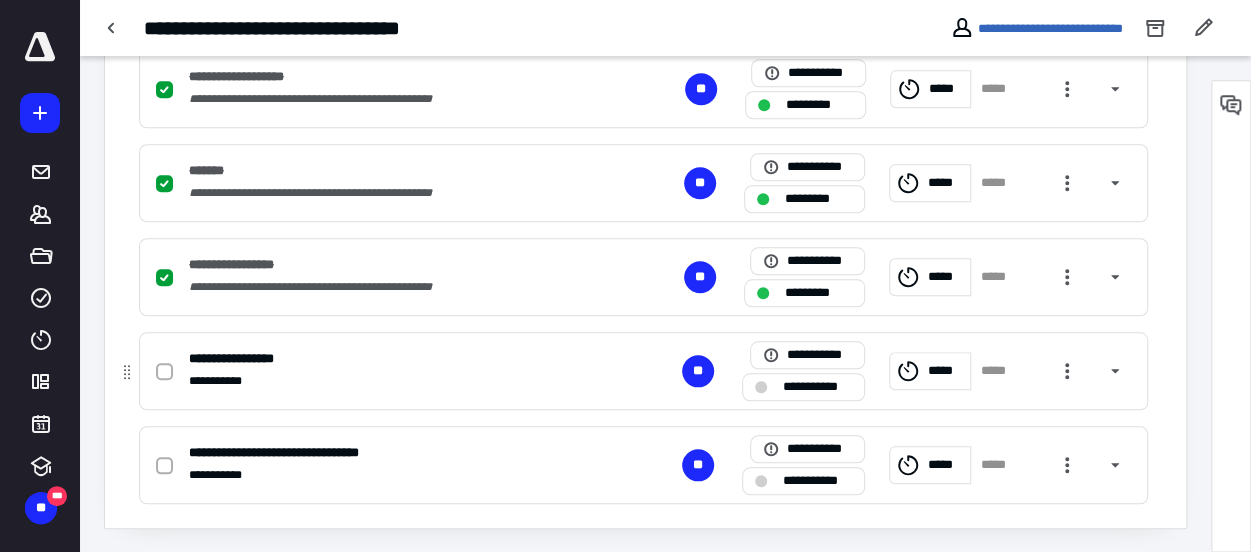 click on "*****" at bounding box center (946, 371) 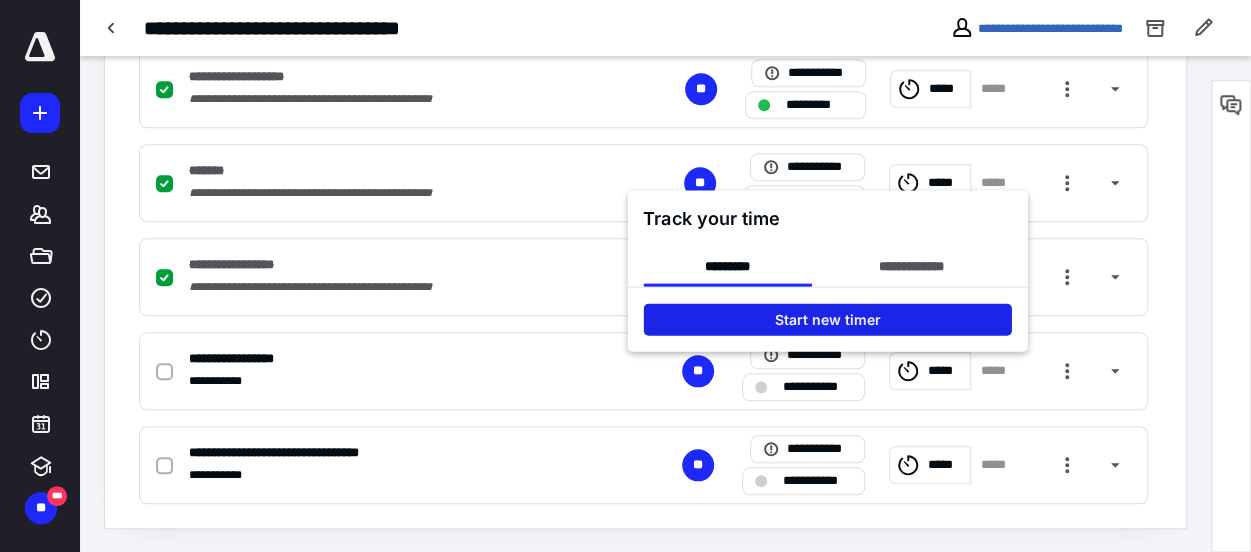 click on "Start new timer" at bounding box center [827, 320] 